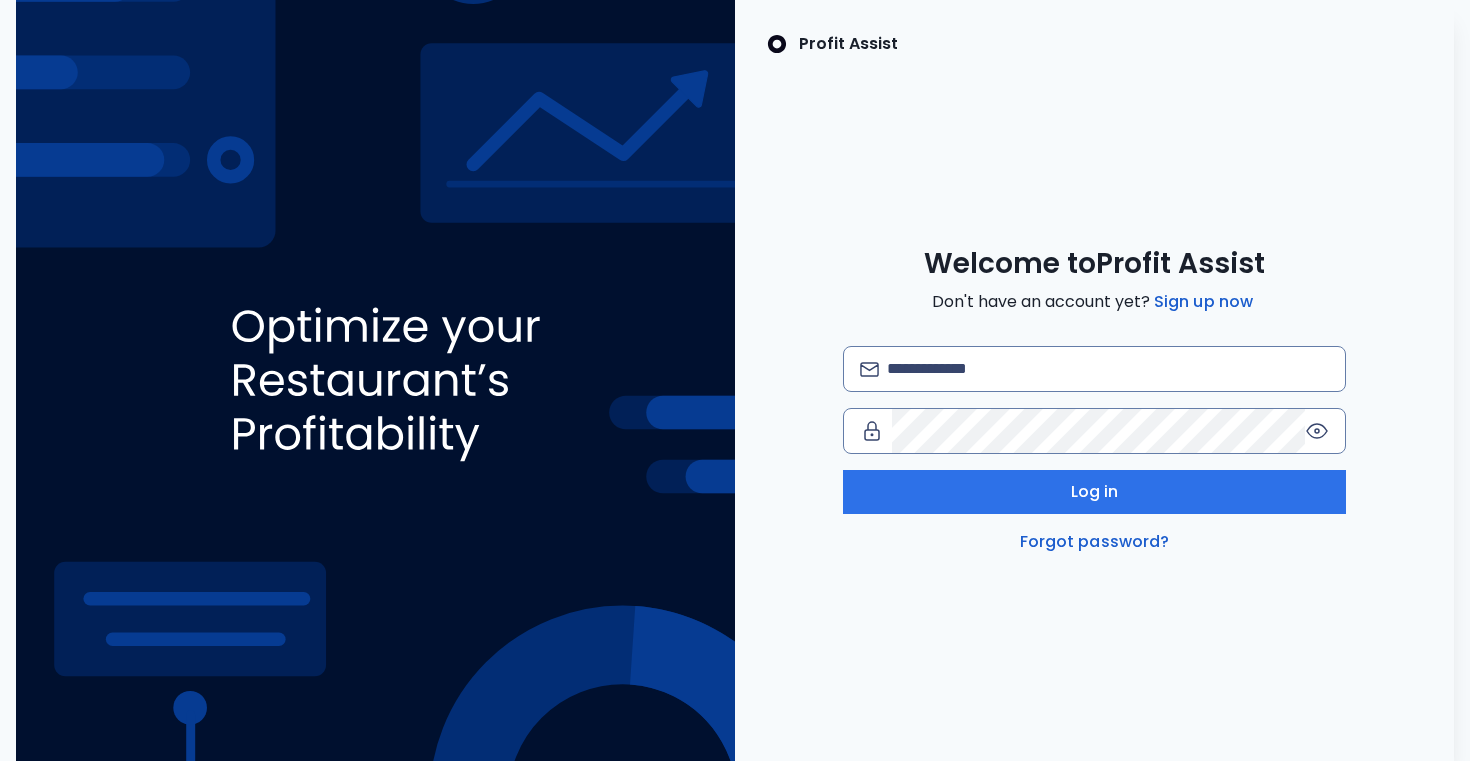 scroll, scrollTop: 0, scrollLeft: 0, axis: both 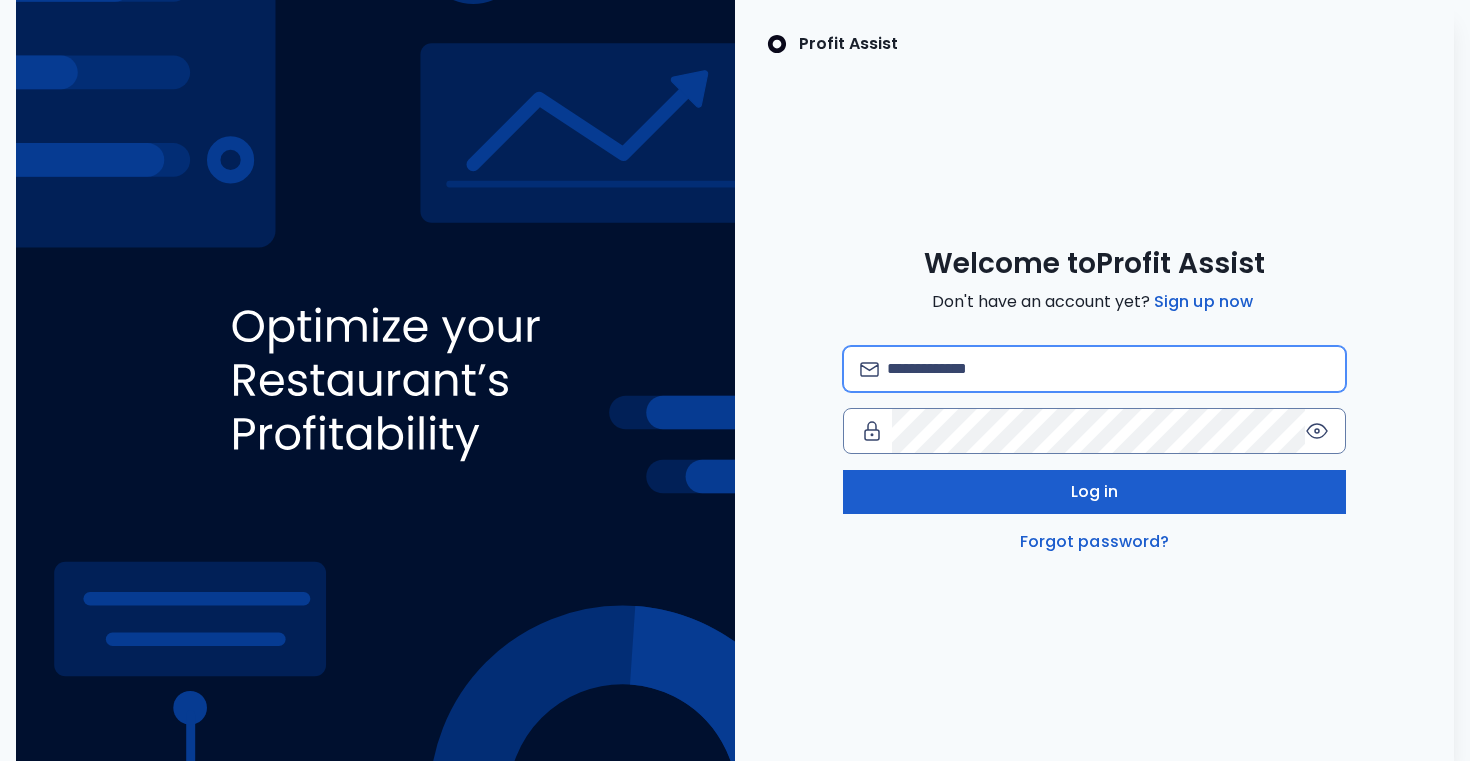 type on "**********" 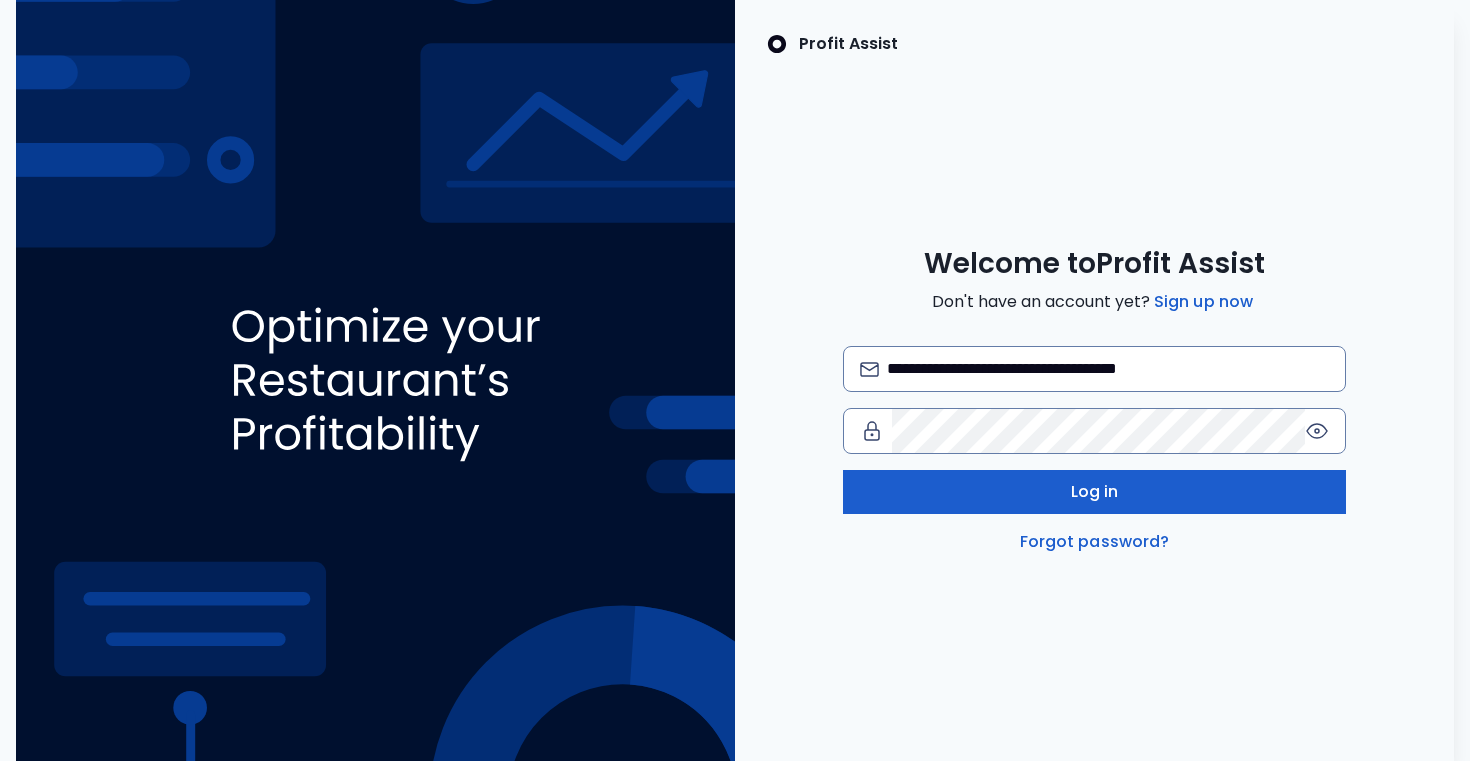 click on "Log in" at bounding box center (1094, 492) 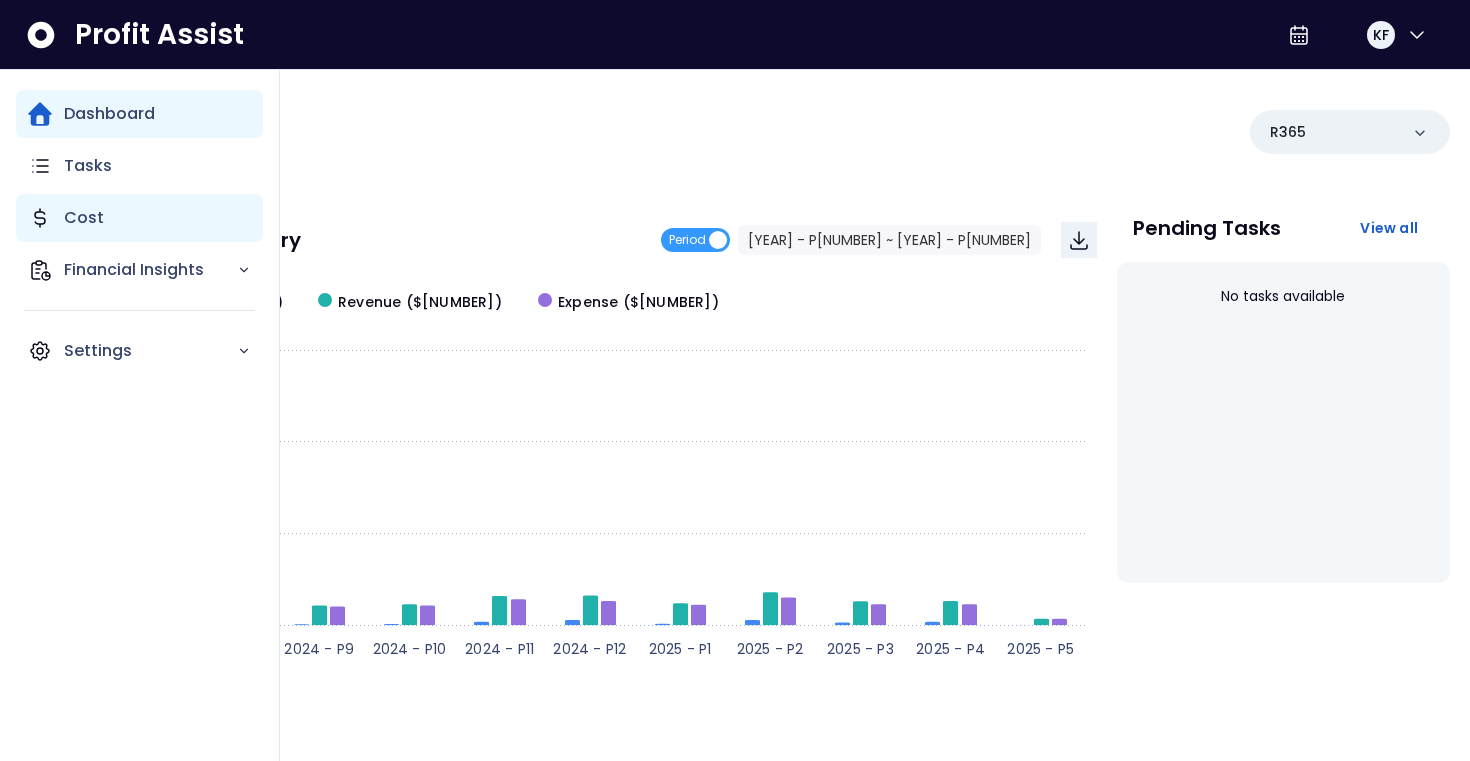 click on "Cost" at bounding box center (84, 218) 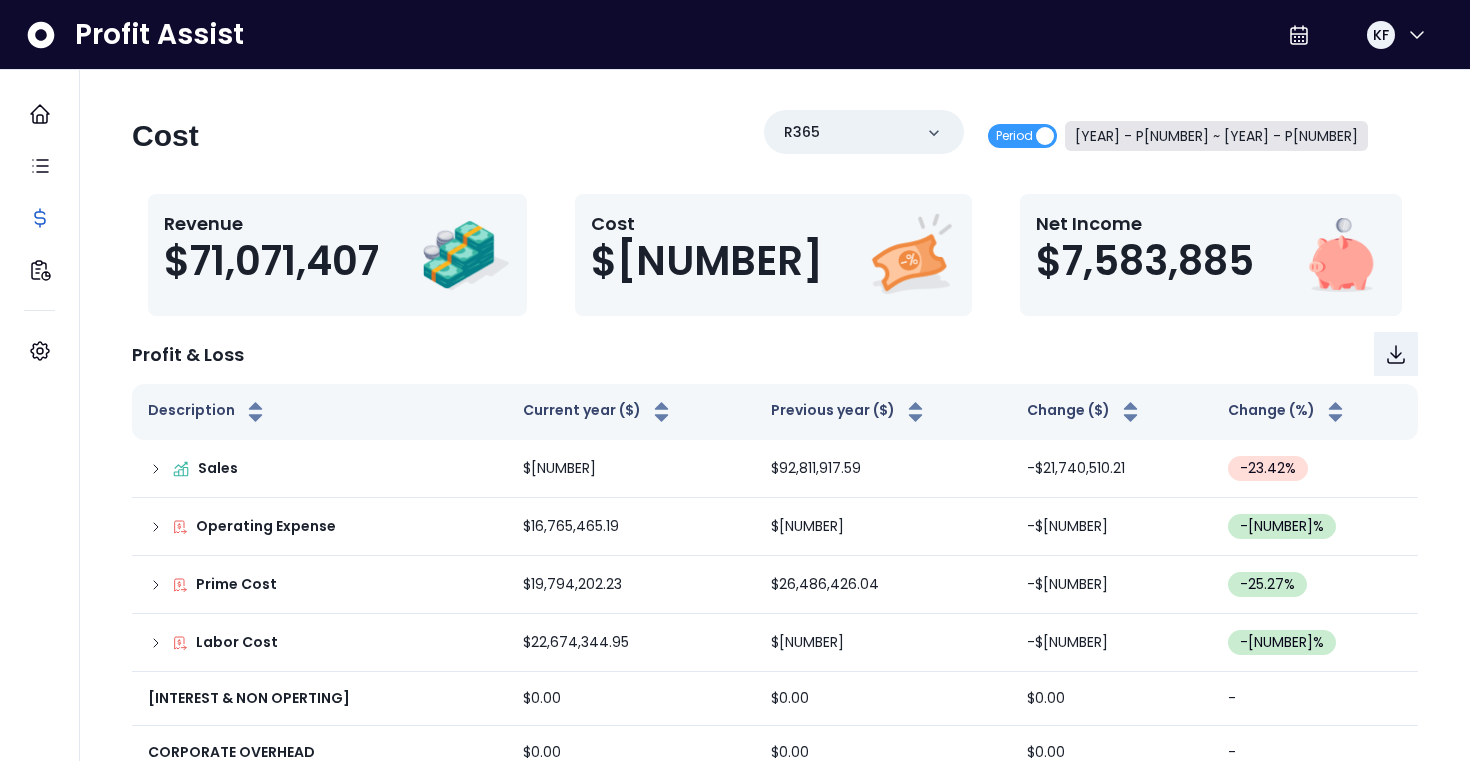 click on "[YEAR] - P[NUMBER] ~ [YEAR] - P[NUMBER]" at bounding box center [1216, 136] 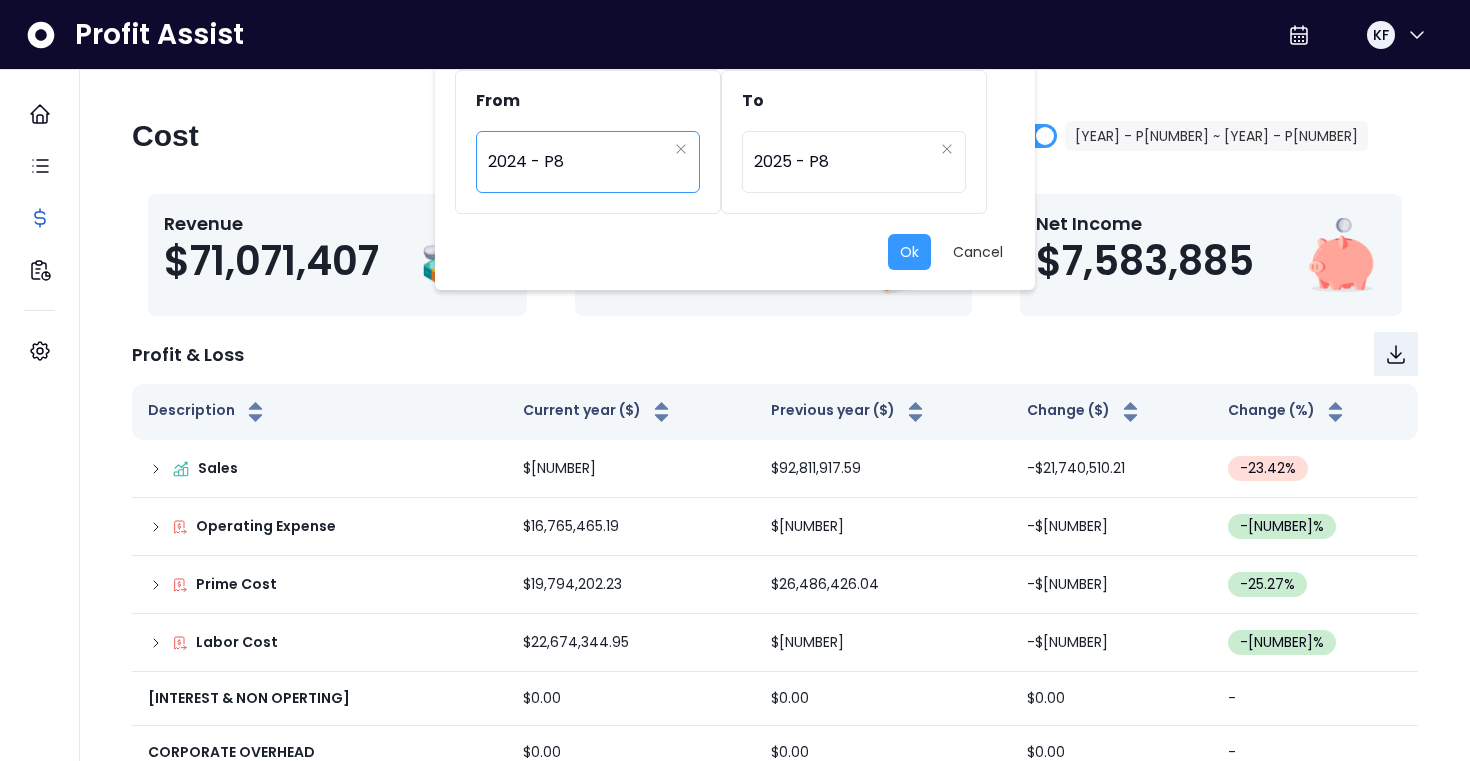 click on "2024 - P8" at bounding box center (577, 162) 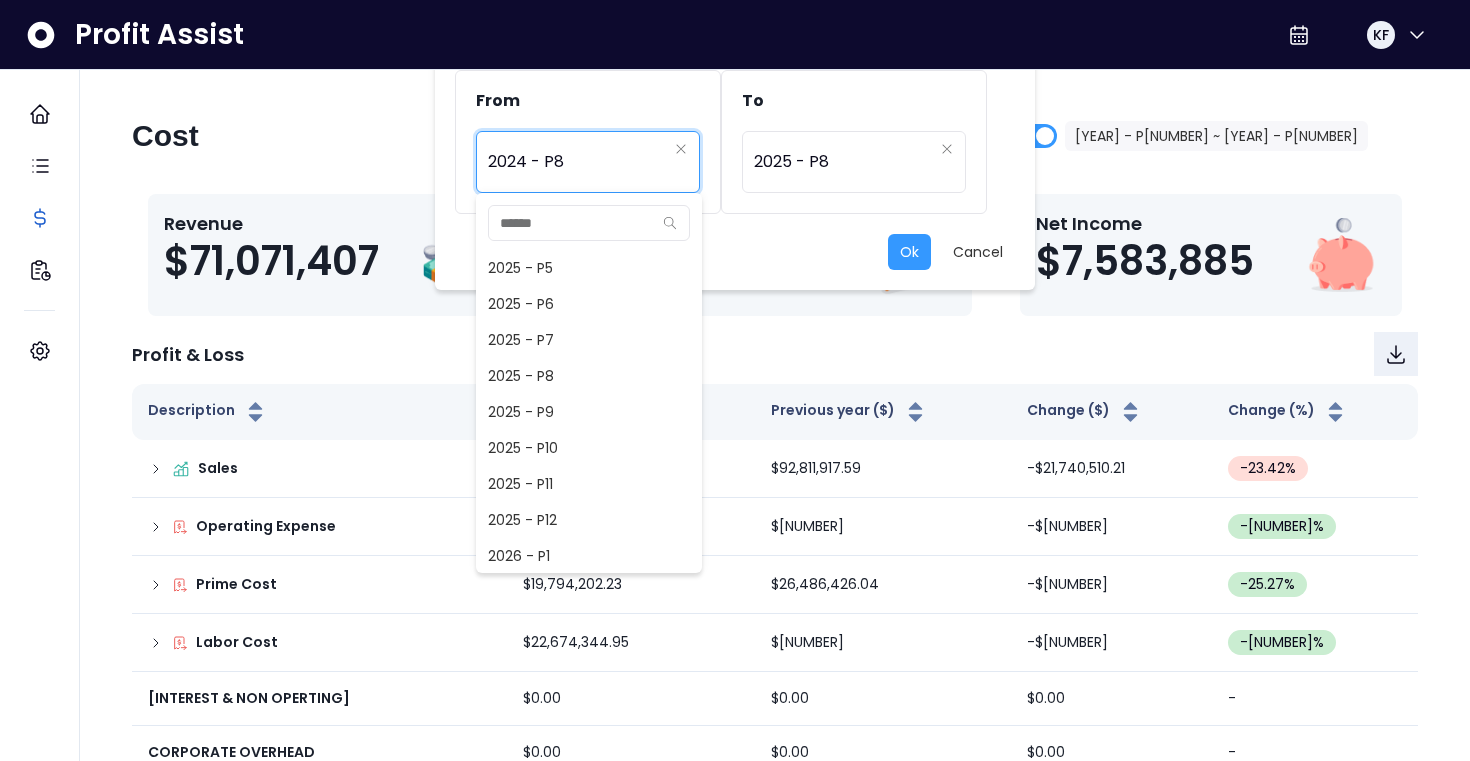 scroll, scrollTop: 1429, scrollLeft: 0, axis: vertical 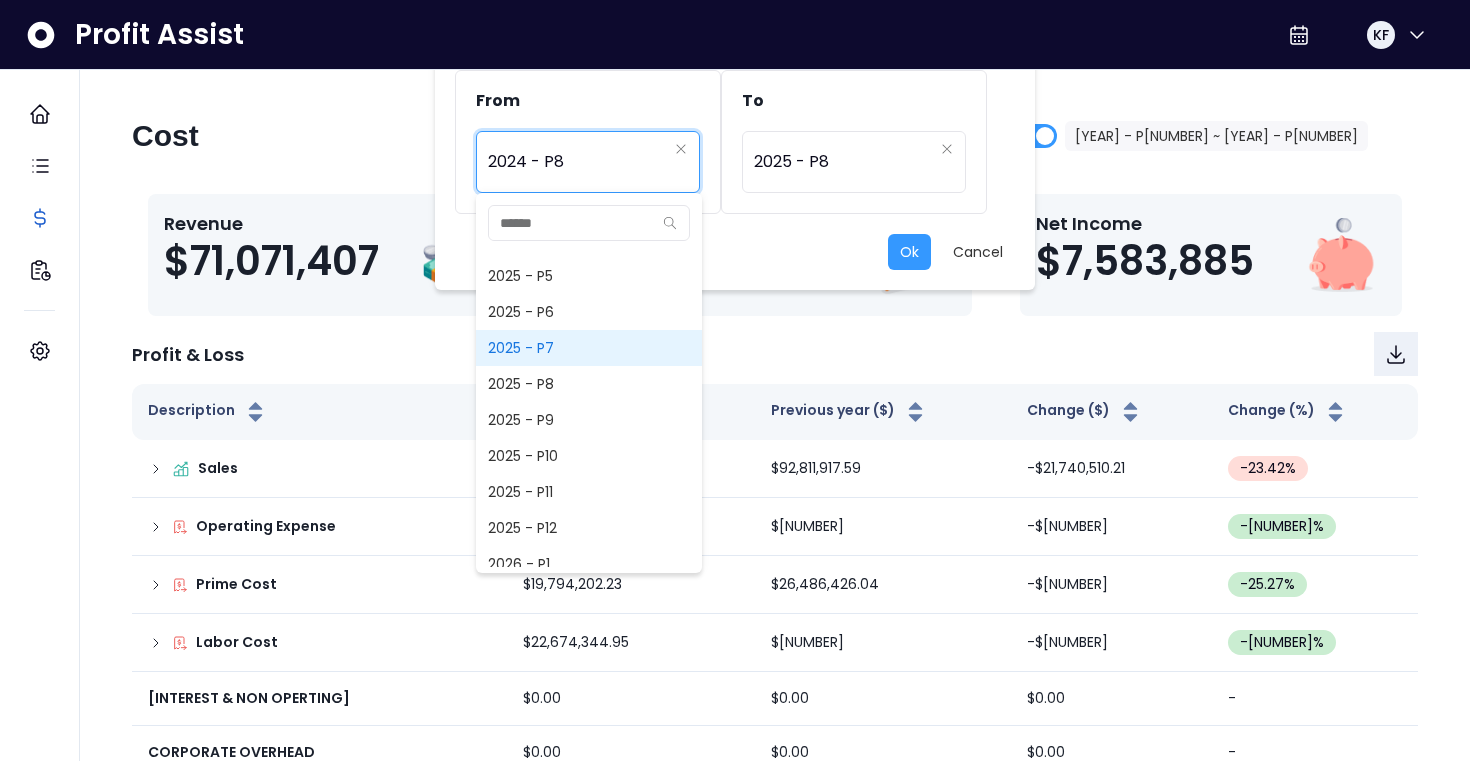 click on "2025 - P7" at bounding box center [589, 348] 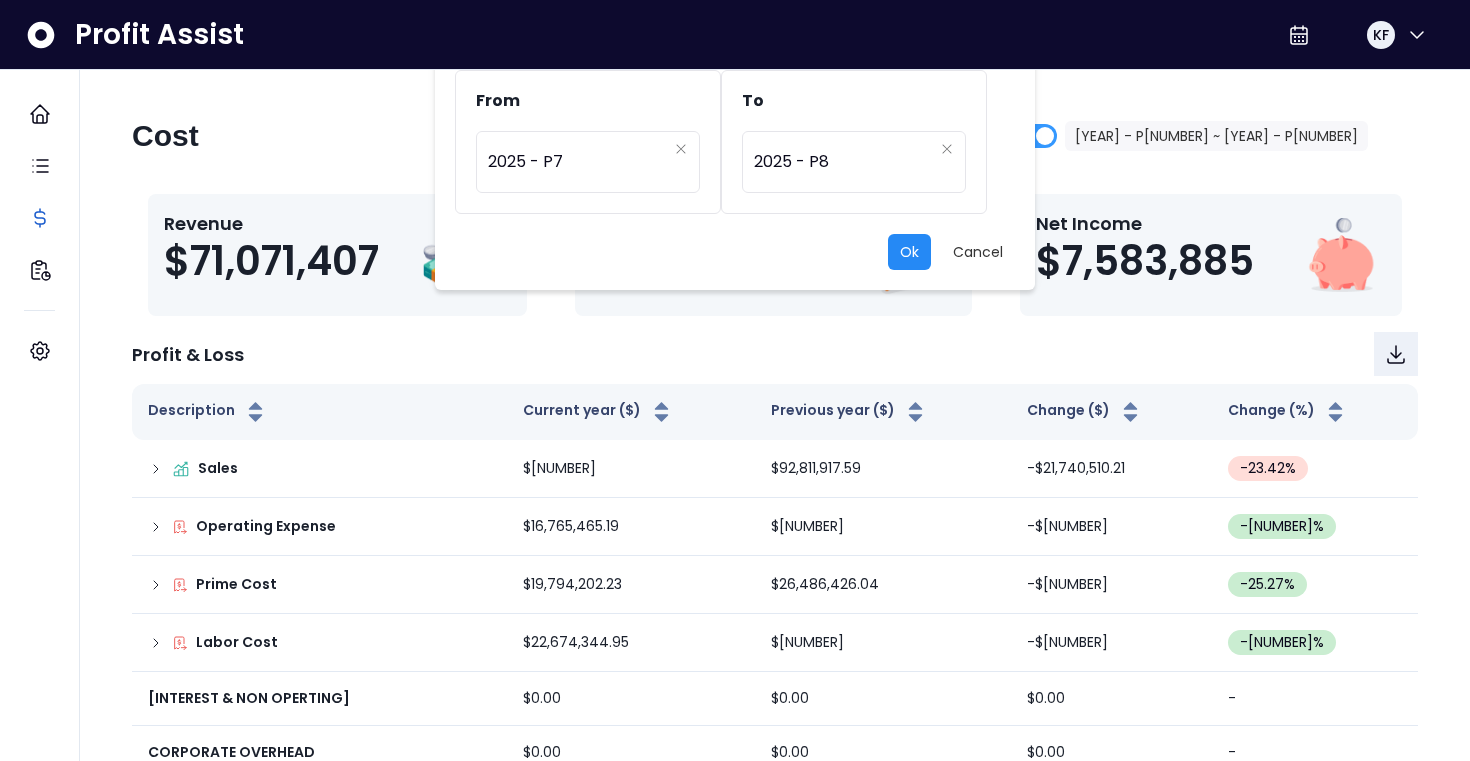 click on "Ok" at bounding box center [909, 252] 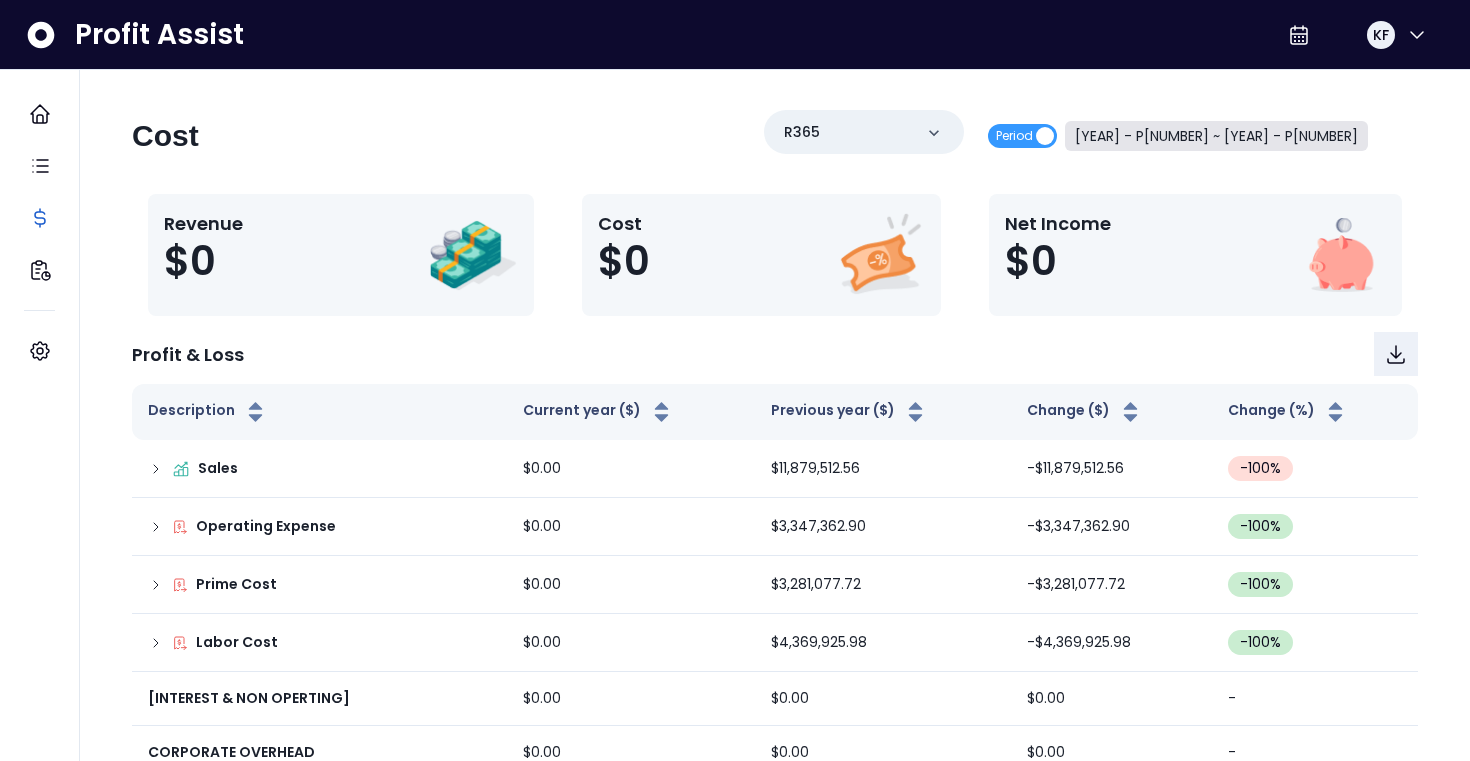 click on "[YEAR] - P[NUMBER] ~ [YEAR] - P[NUMBER]" at bounding box center (1216, 136) 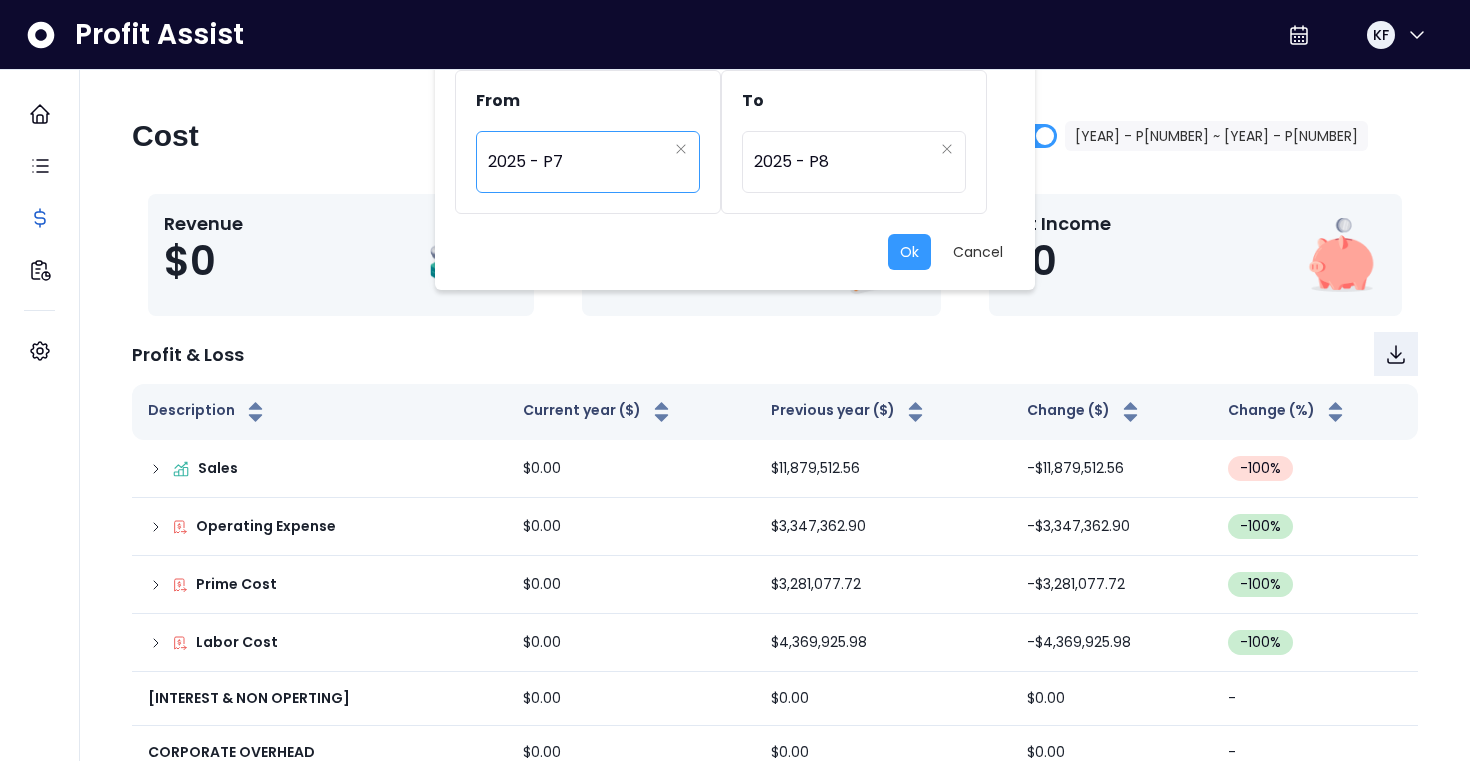 click on "2025 - P7" at bounding box center [577, 162] 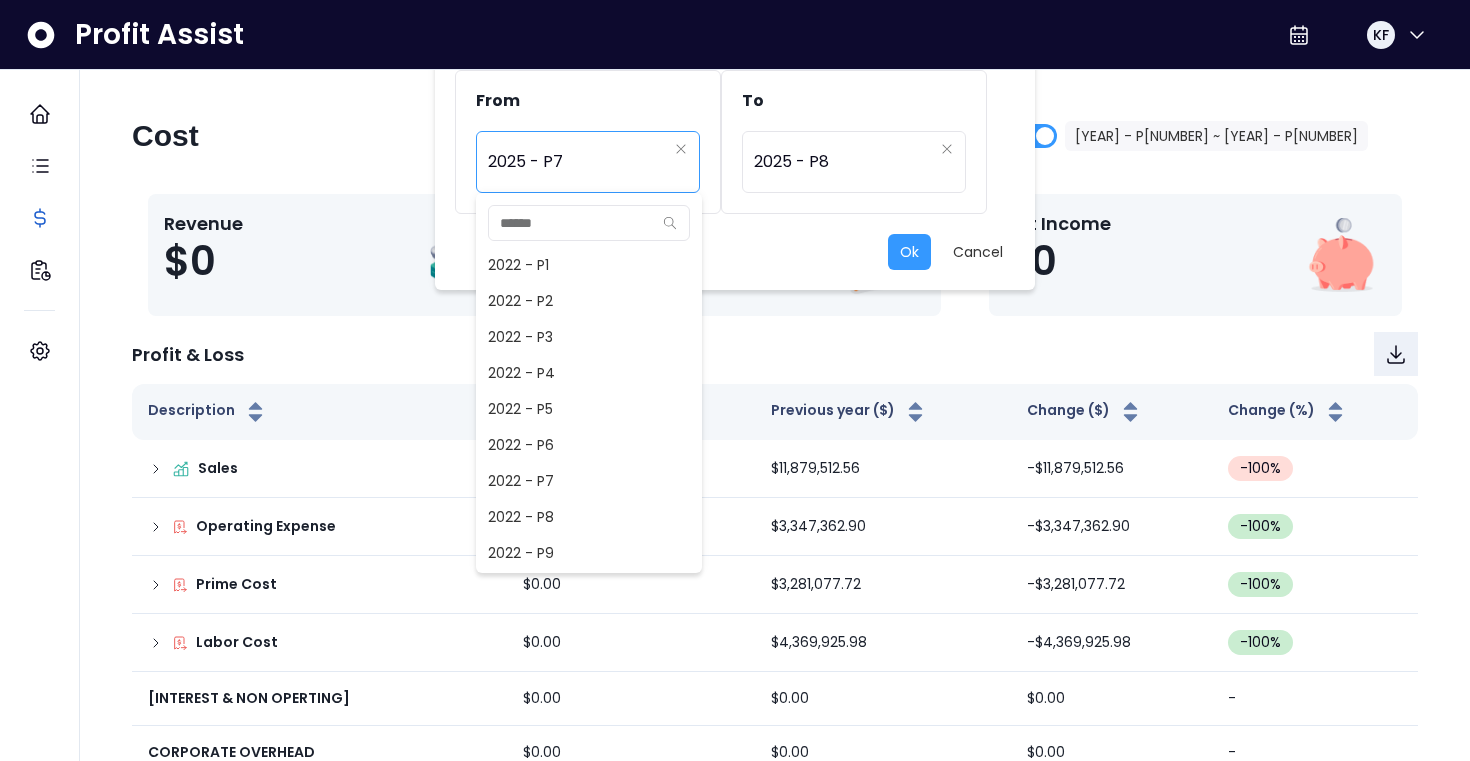 scroll, scrollTop: 1224, scrollLeft: 0, axis: vertical 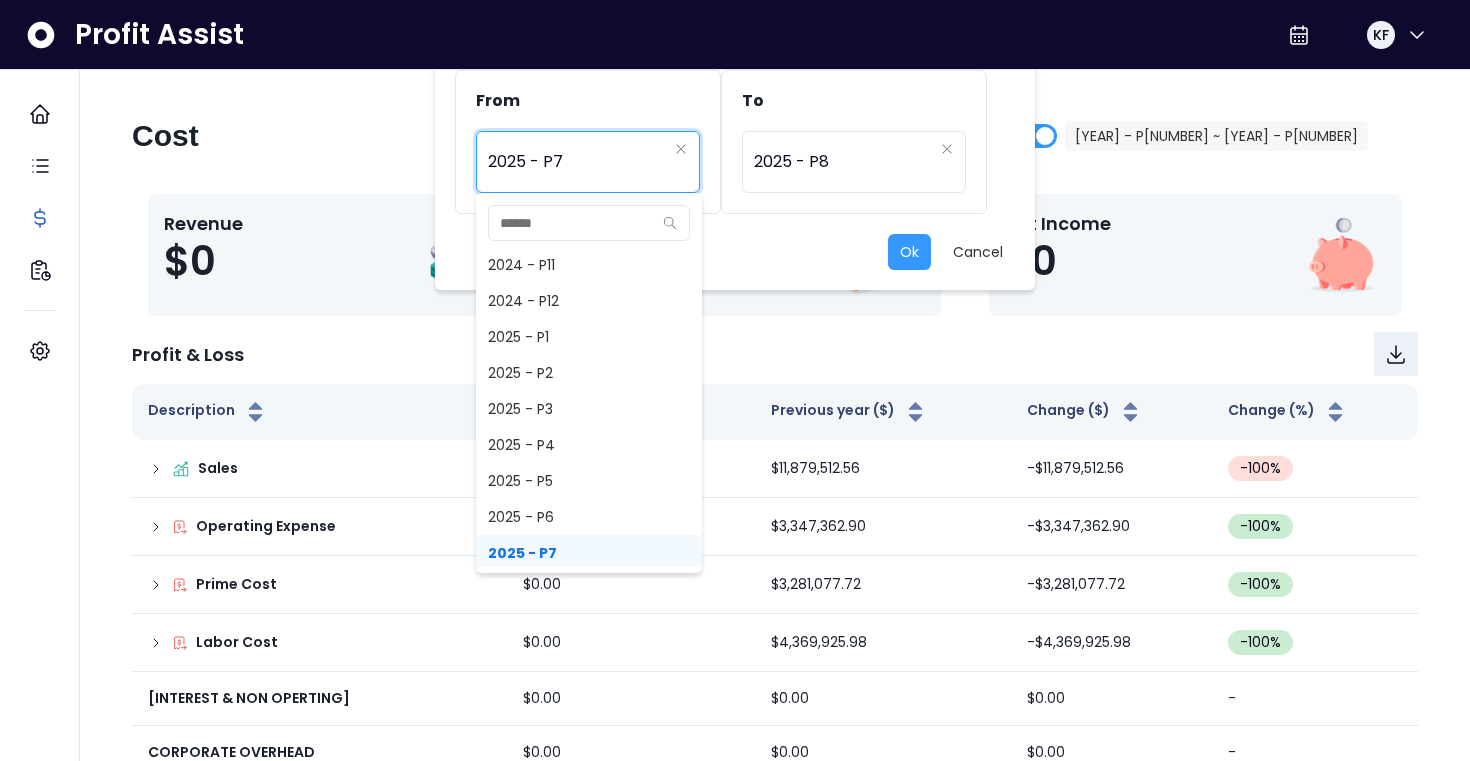click on "2025 - P7" at bounding box center [577, 162] 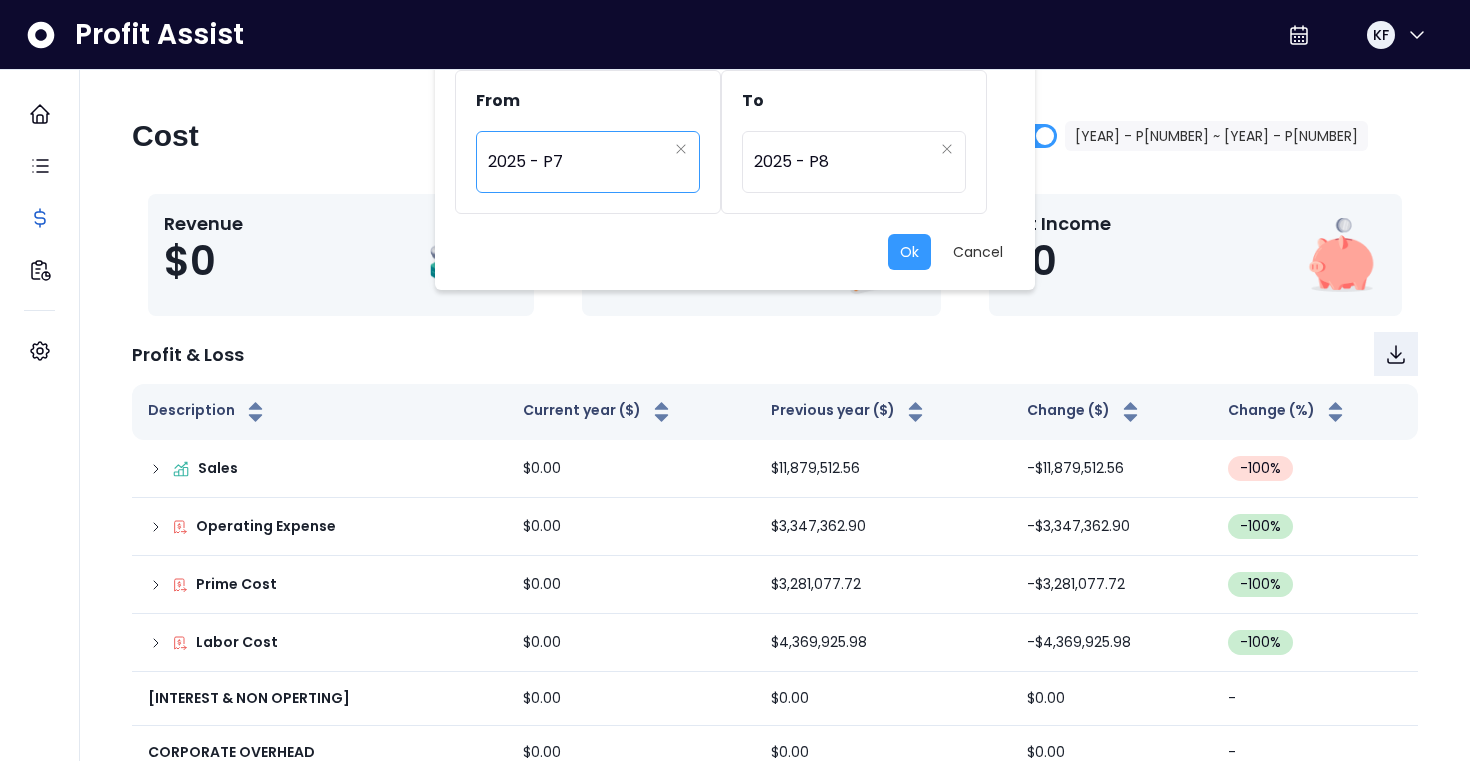 click on "2025 - P7" at bounding box center (577, 162) 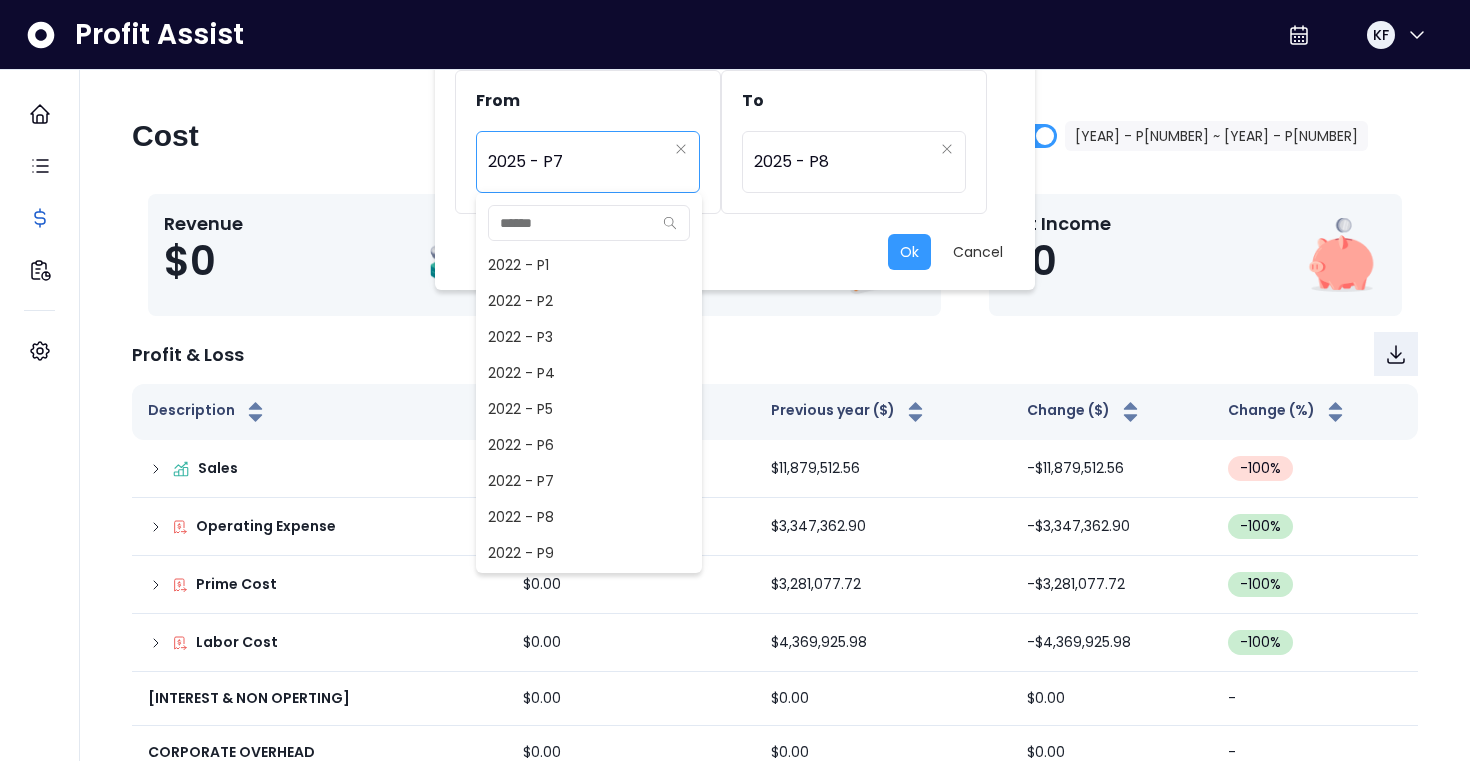scroll, scrollTop: 1224, scrollLeft: 0, axis: vertical 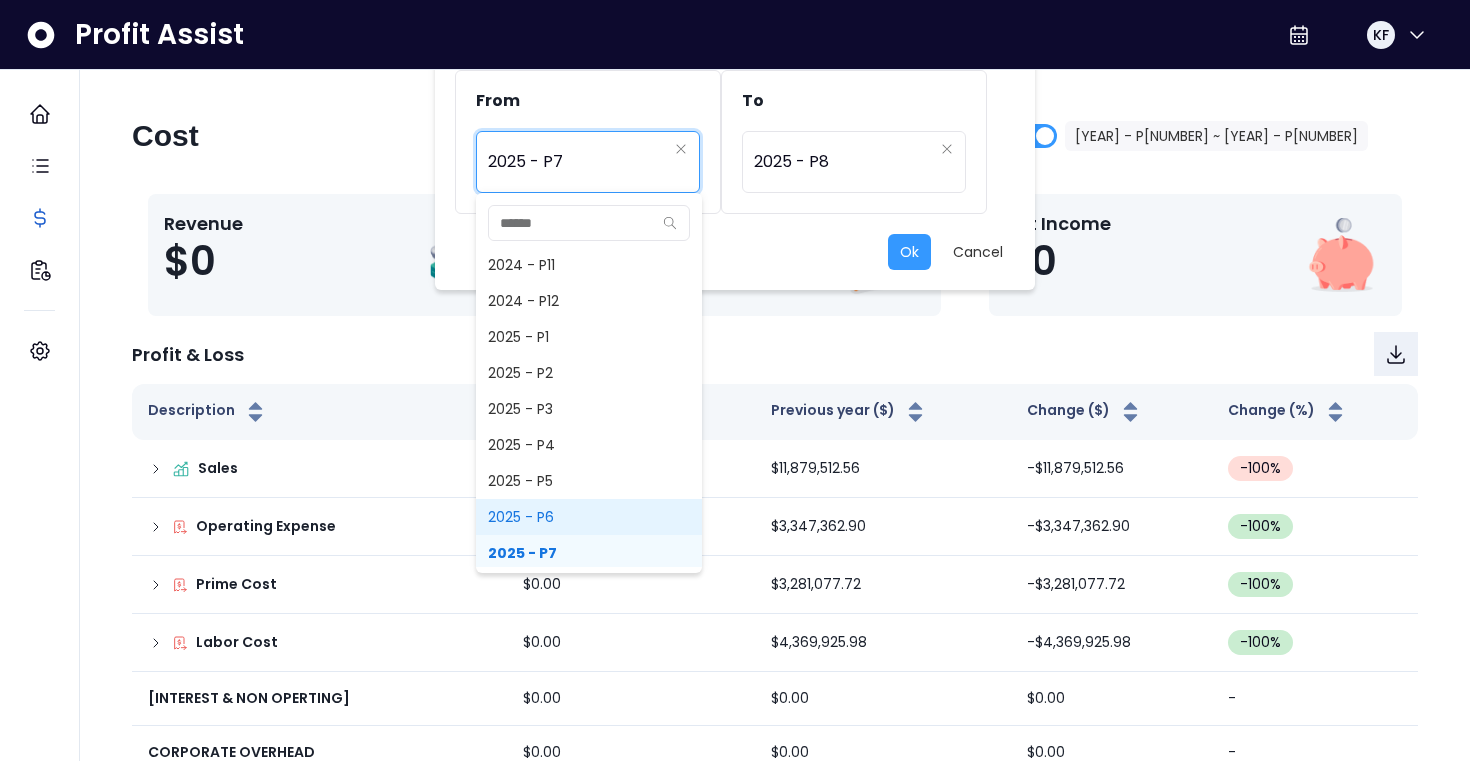 click on "2025 - P6" at bounding box center [589, 517] 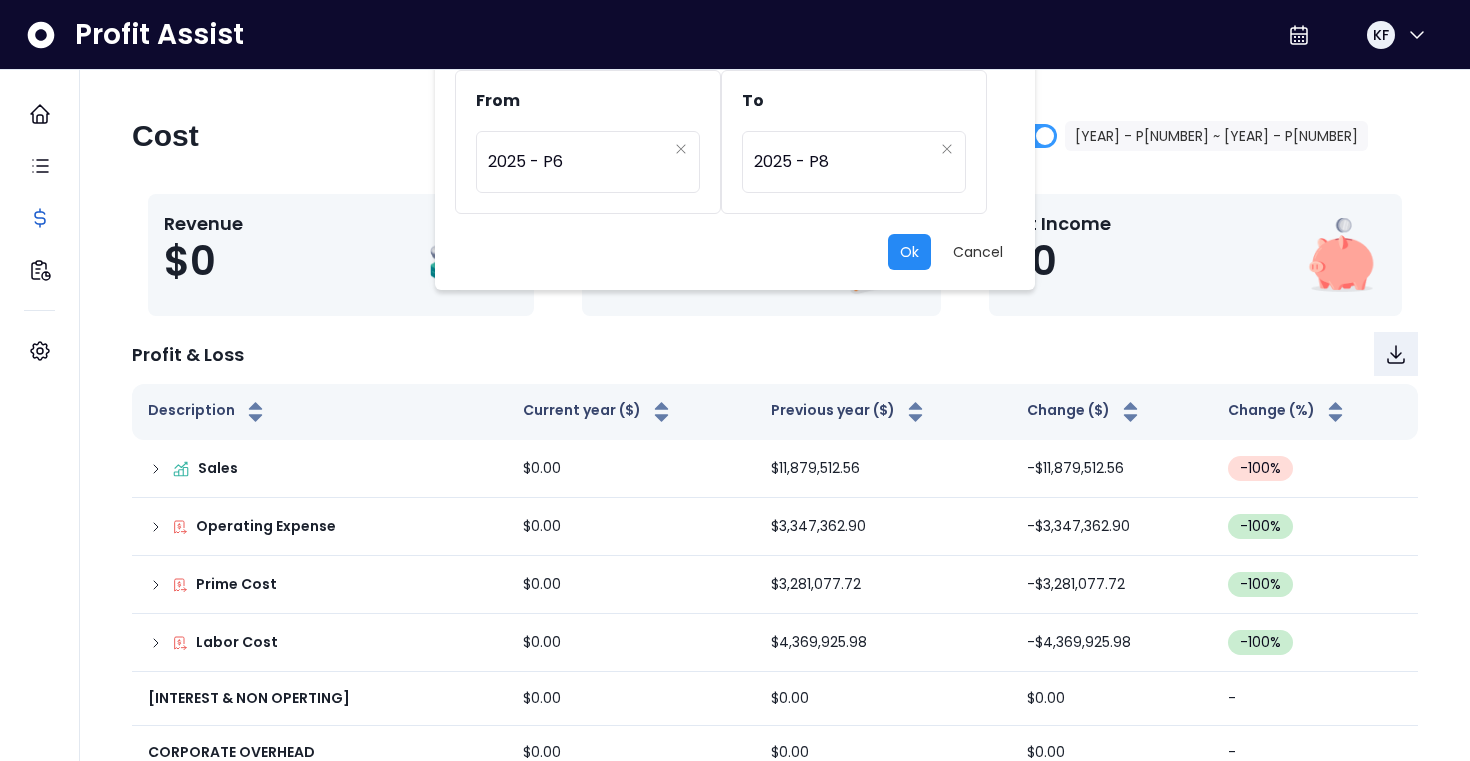 click on "Ok" at bounding box center (909, 252) 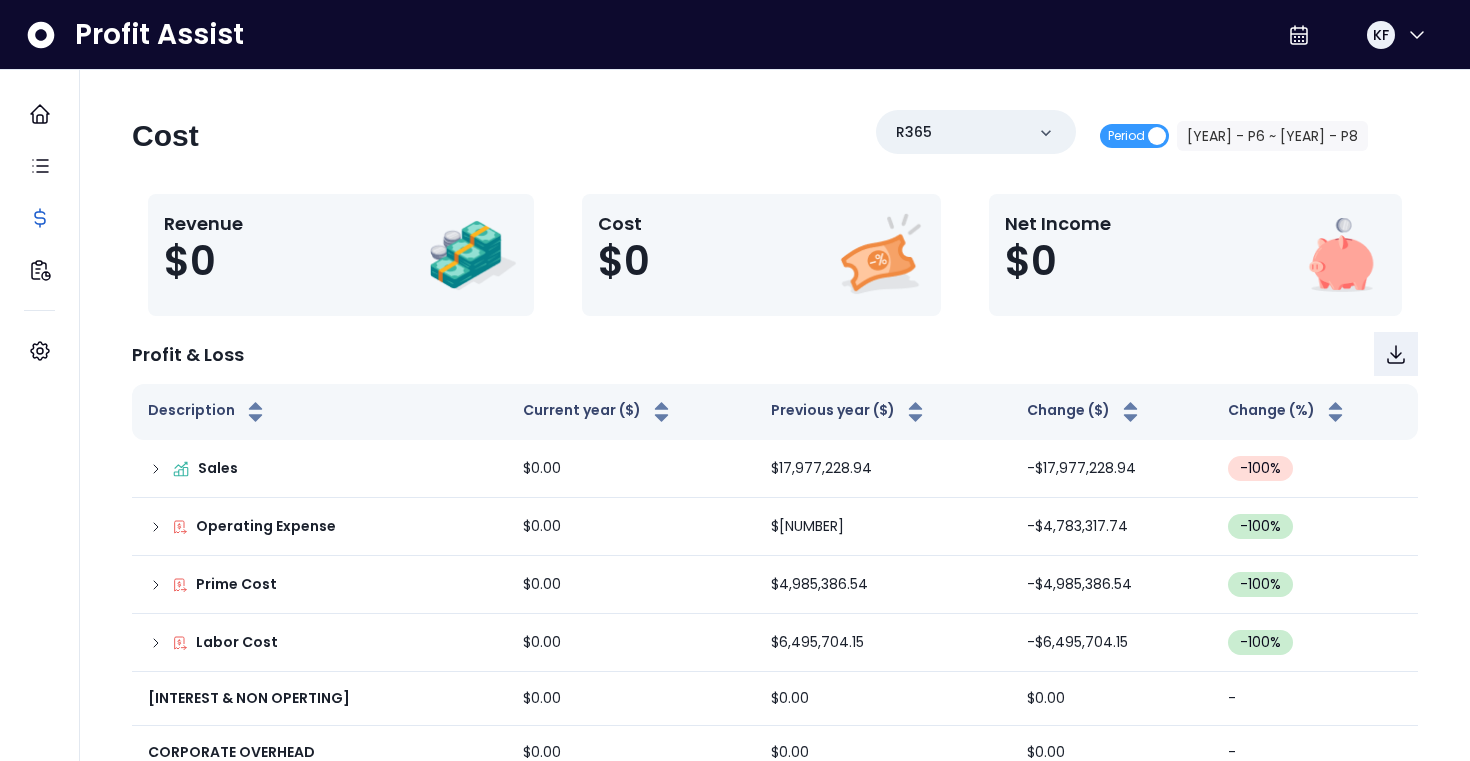 click on "Profit Assist" at bounding box center (159, 35) 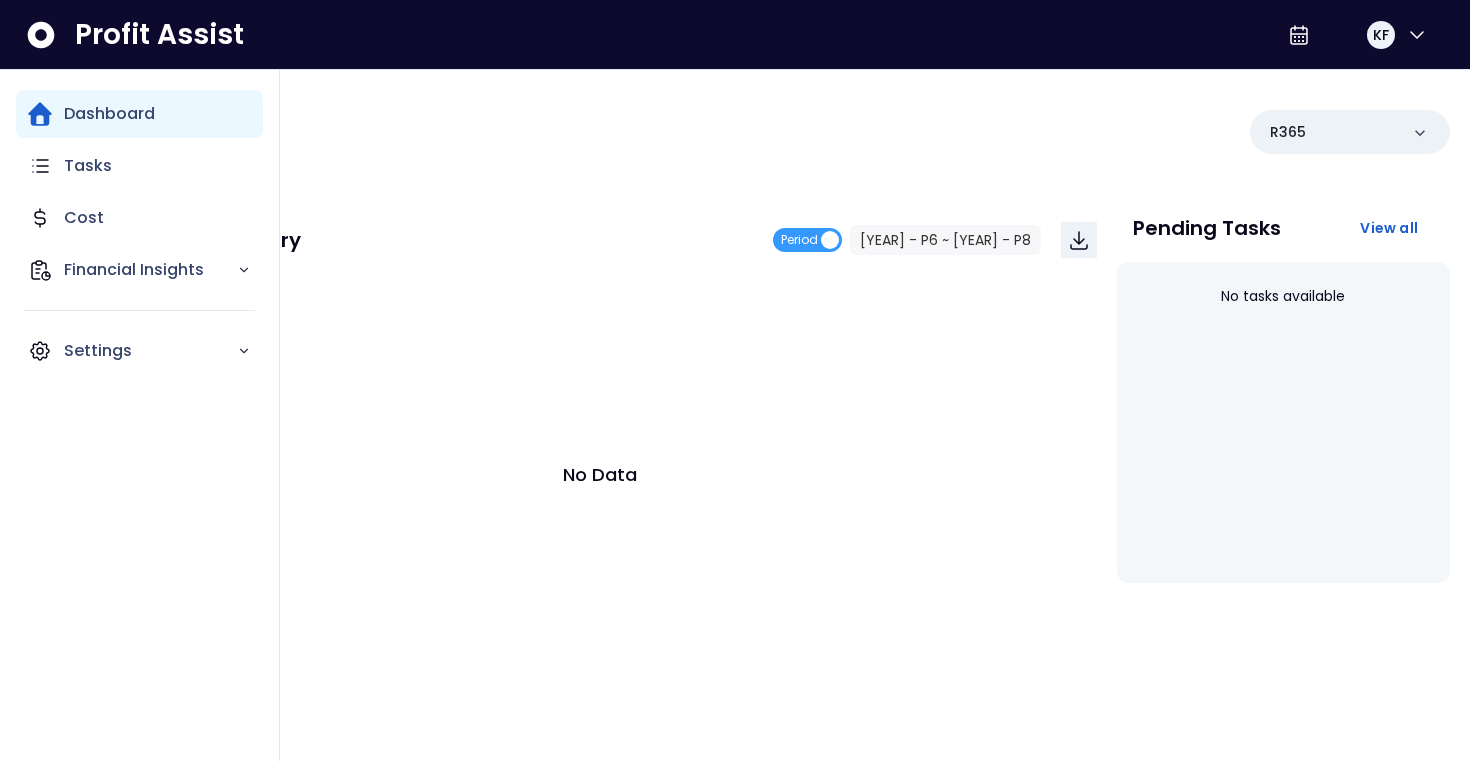 click on "Dashboard" at bounding box center (139, 114) 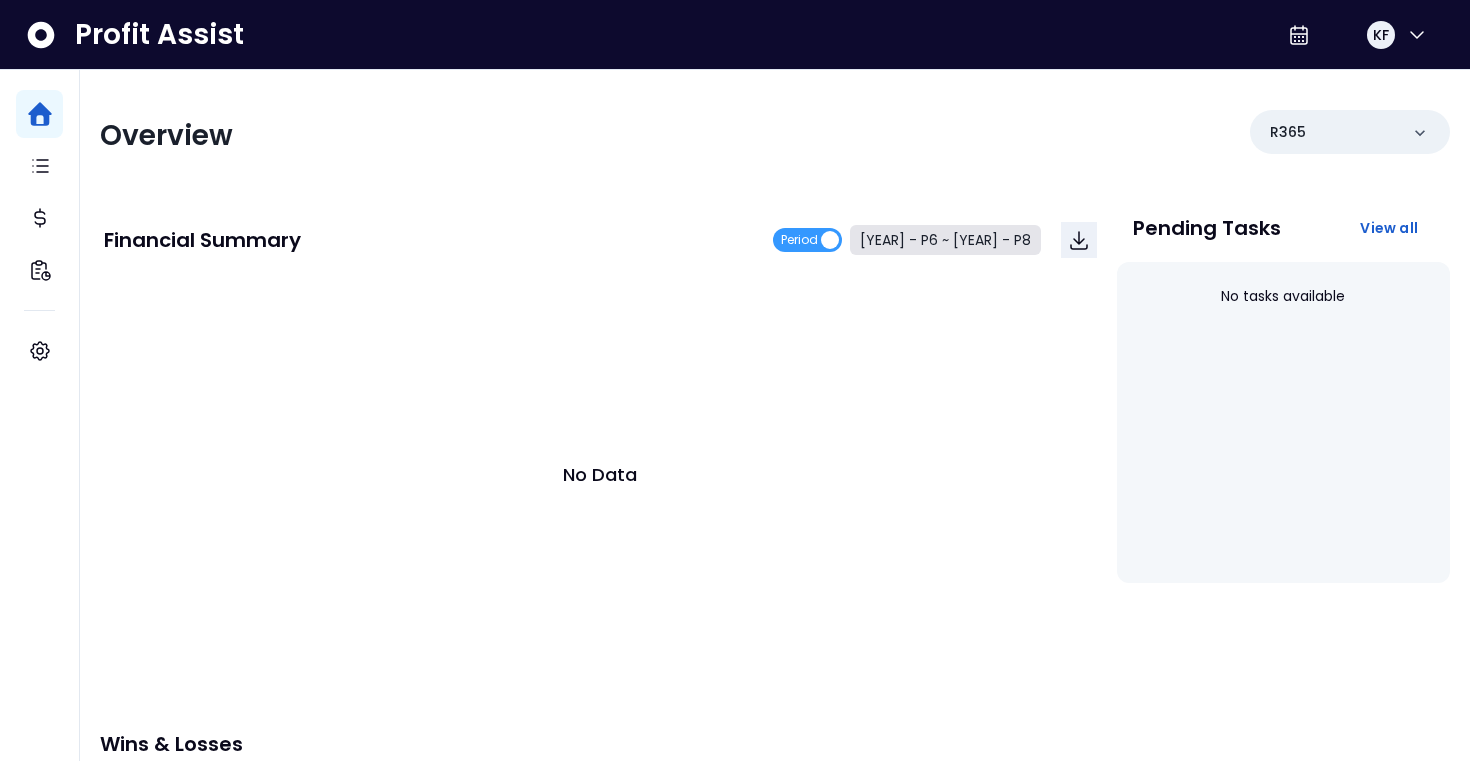 click on "[YEAR] - P6 ~ [YEAR] - P8" at bounding box center [945, 240] 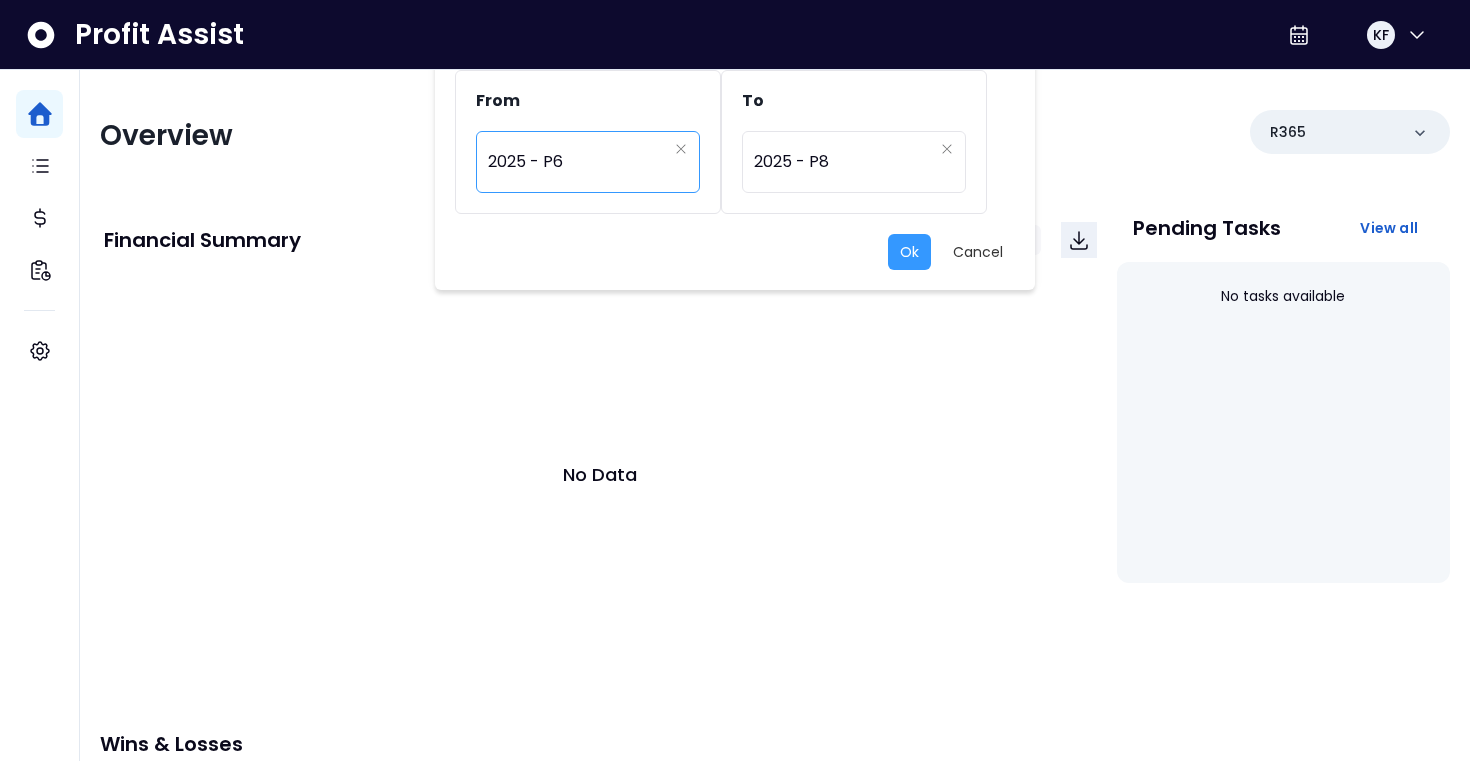 click on "2025 - P6" at bounding box center [577, 162] 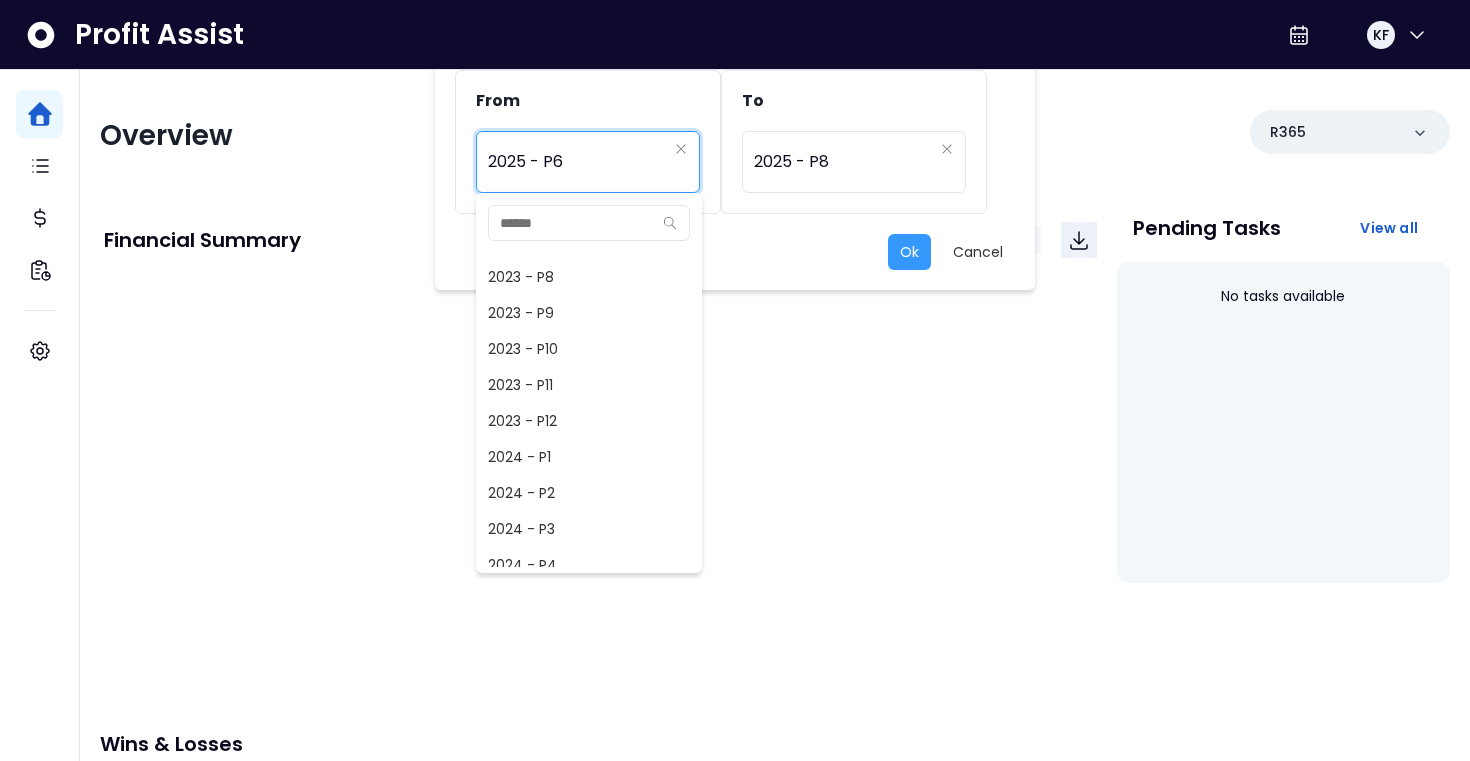scroll, scrollTop: 439, scrollLeft: 0, axis: vertical 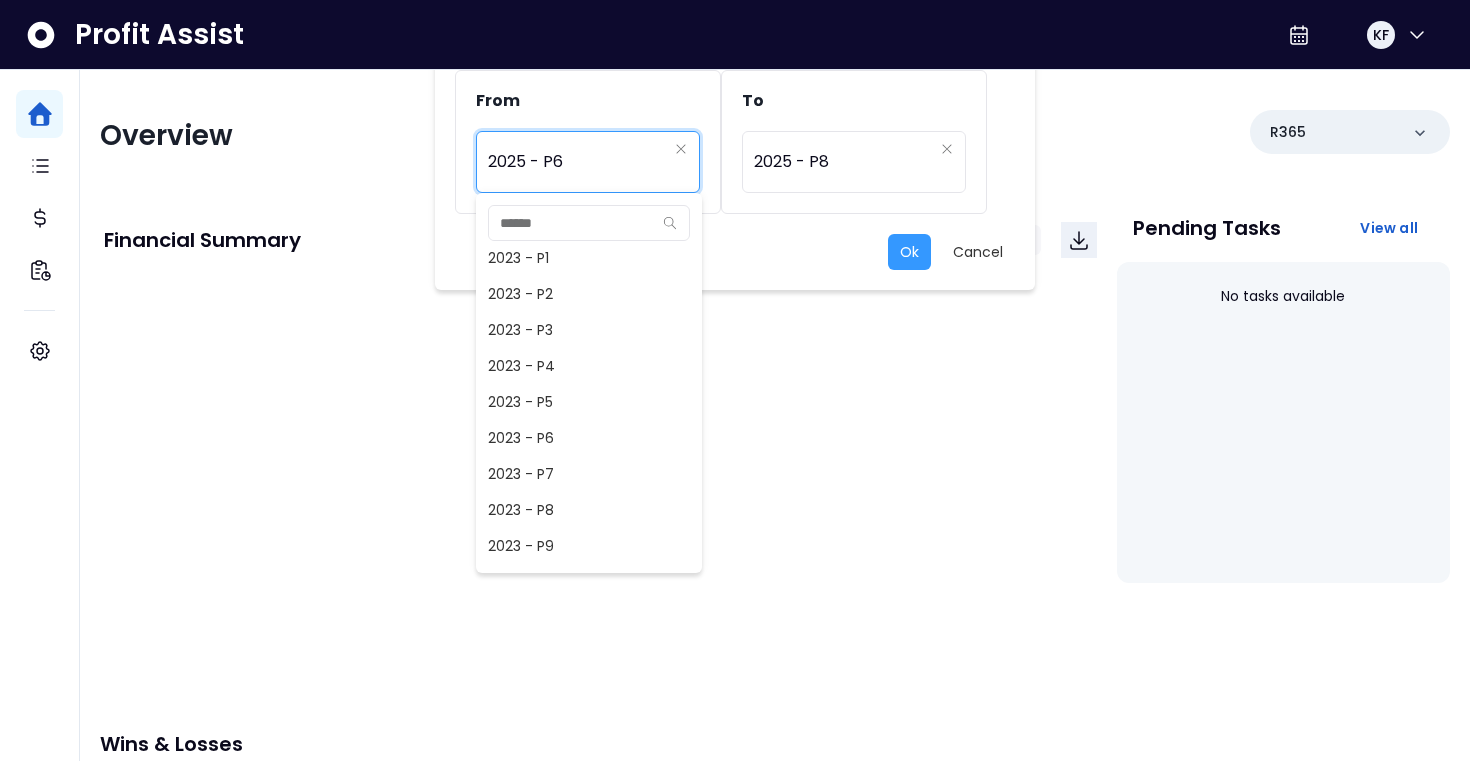 click on "2023 - P2" at bounding box center [589, 294] 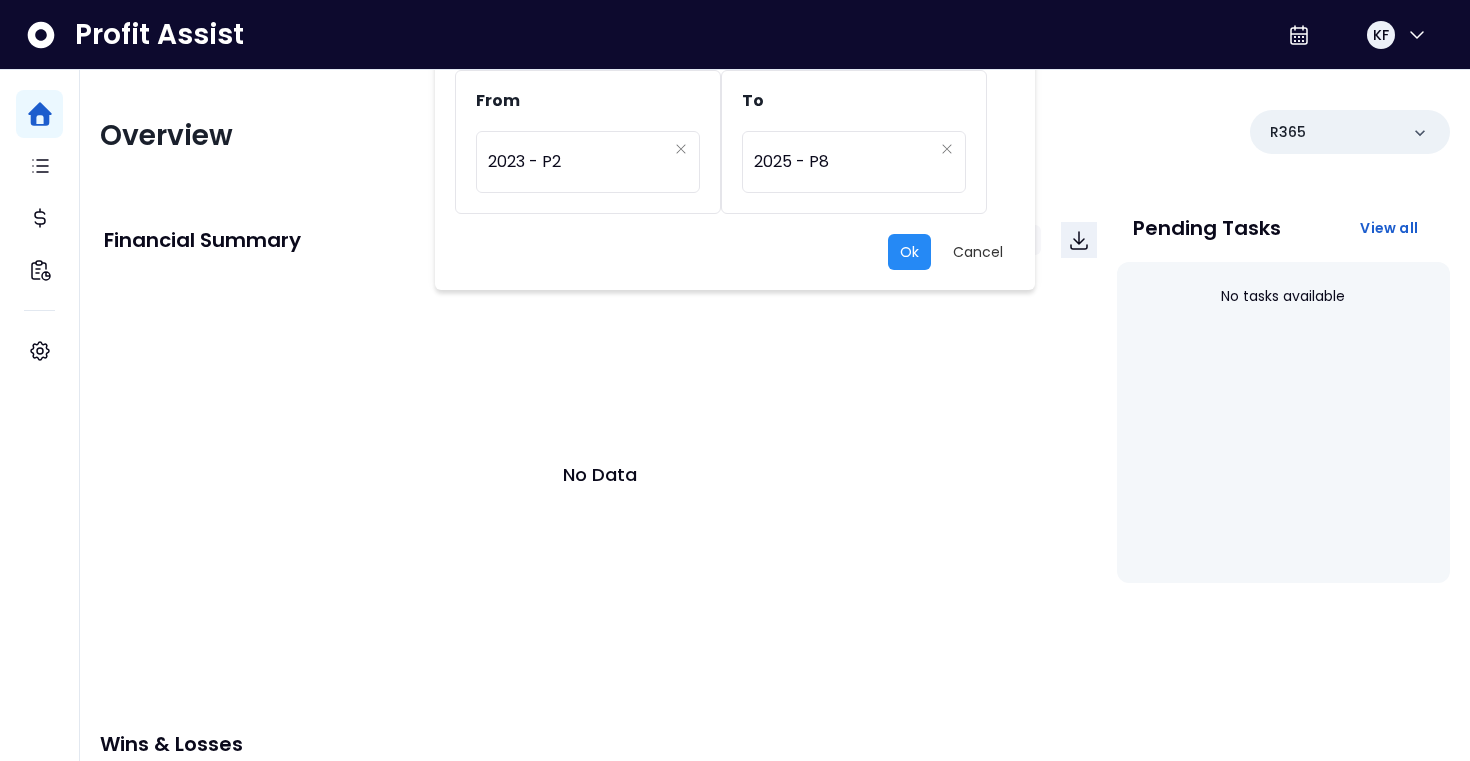click on "Ok" at bounding box center (909, 252) 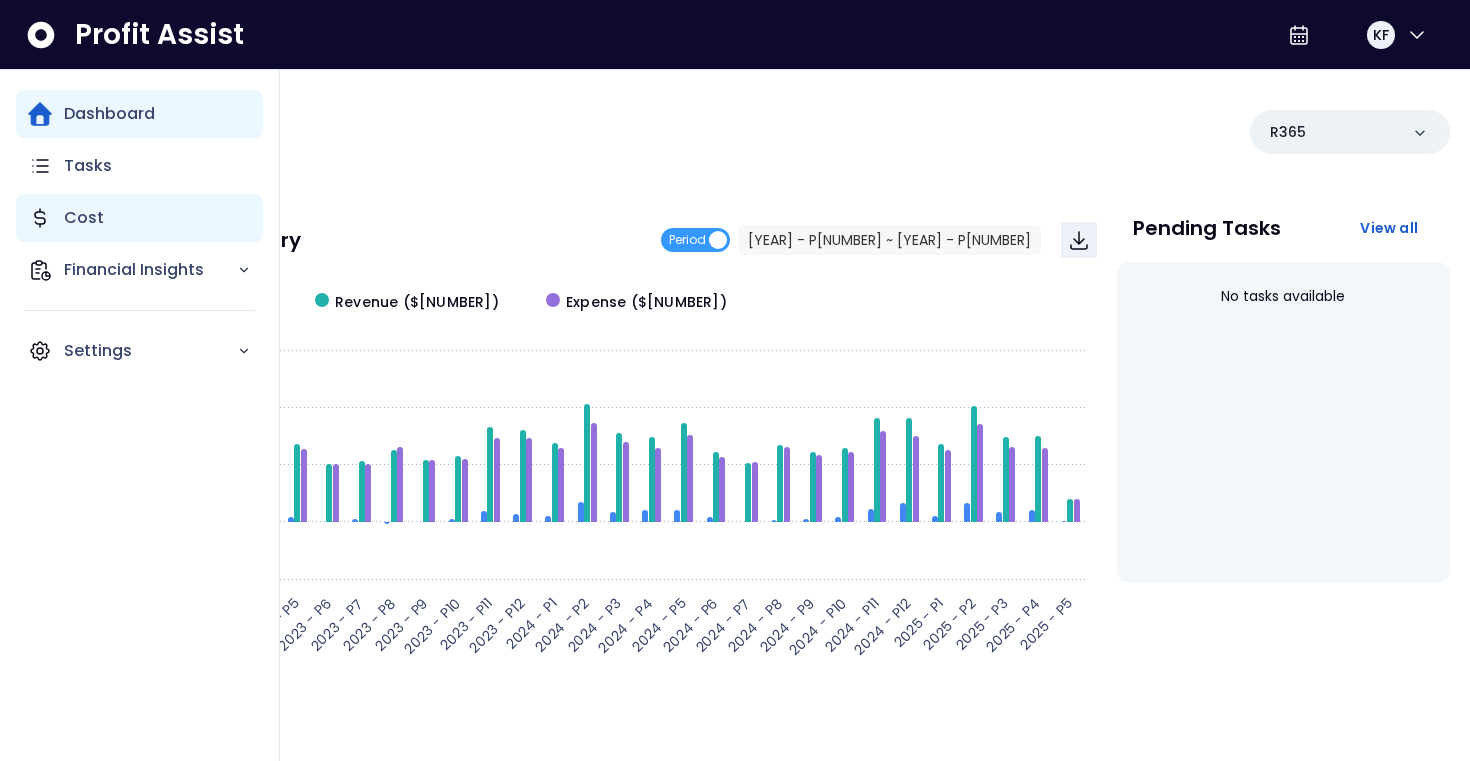 click on "Cost" at bounding box center (139, 218) 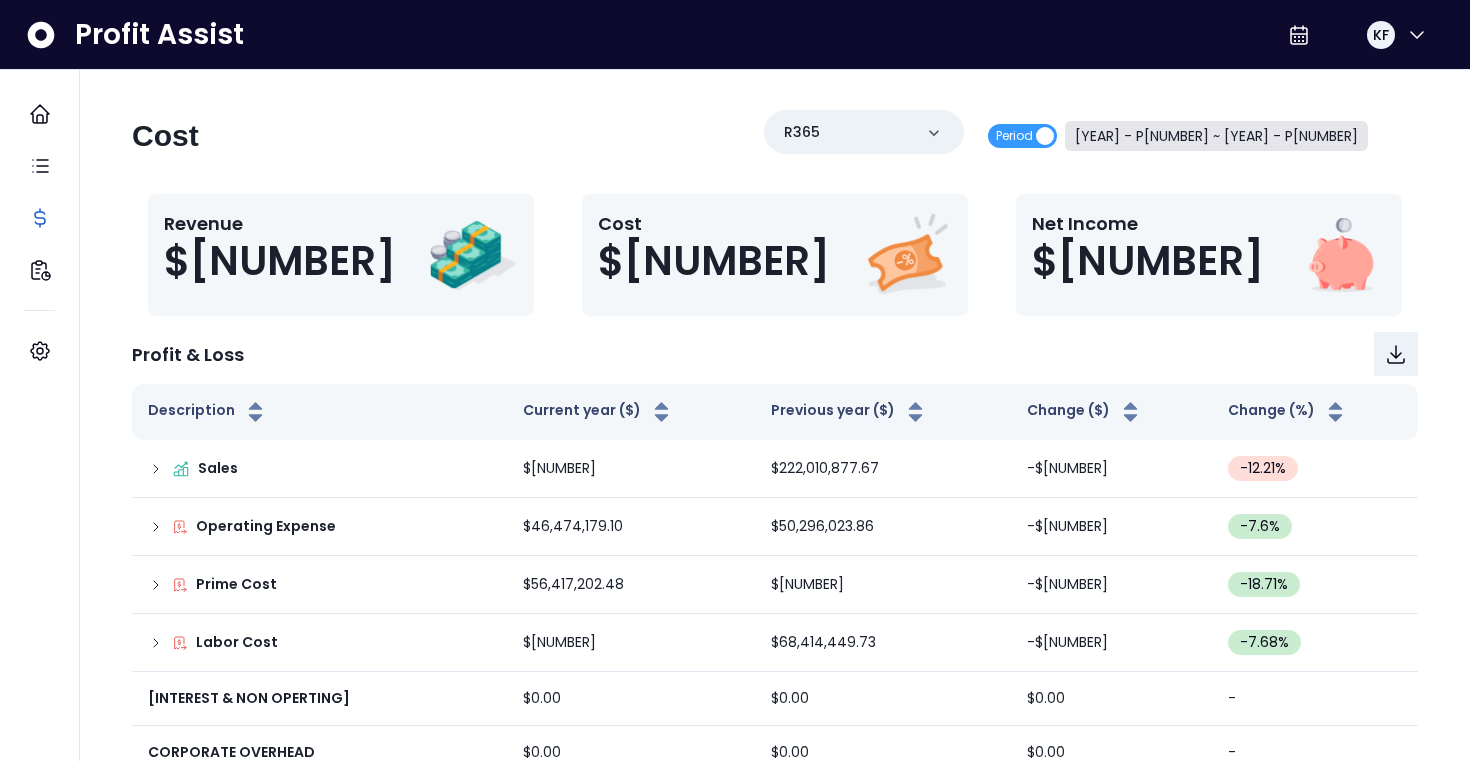 click on "[YEAR] - P[NUMBER] ~ [YEAR] - P[NUMBER]" at bounding box center (1216, 136) 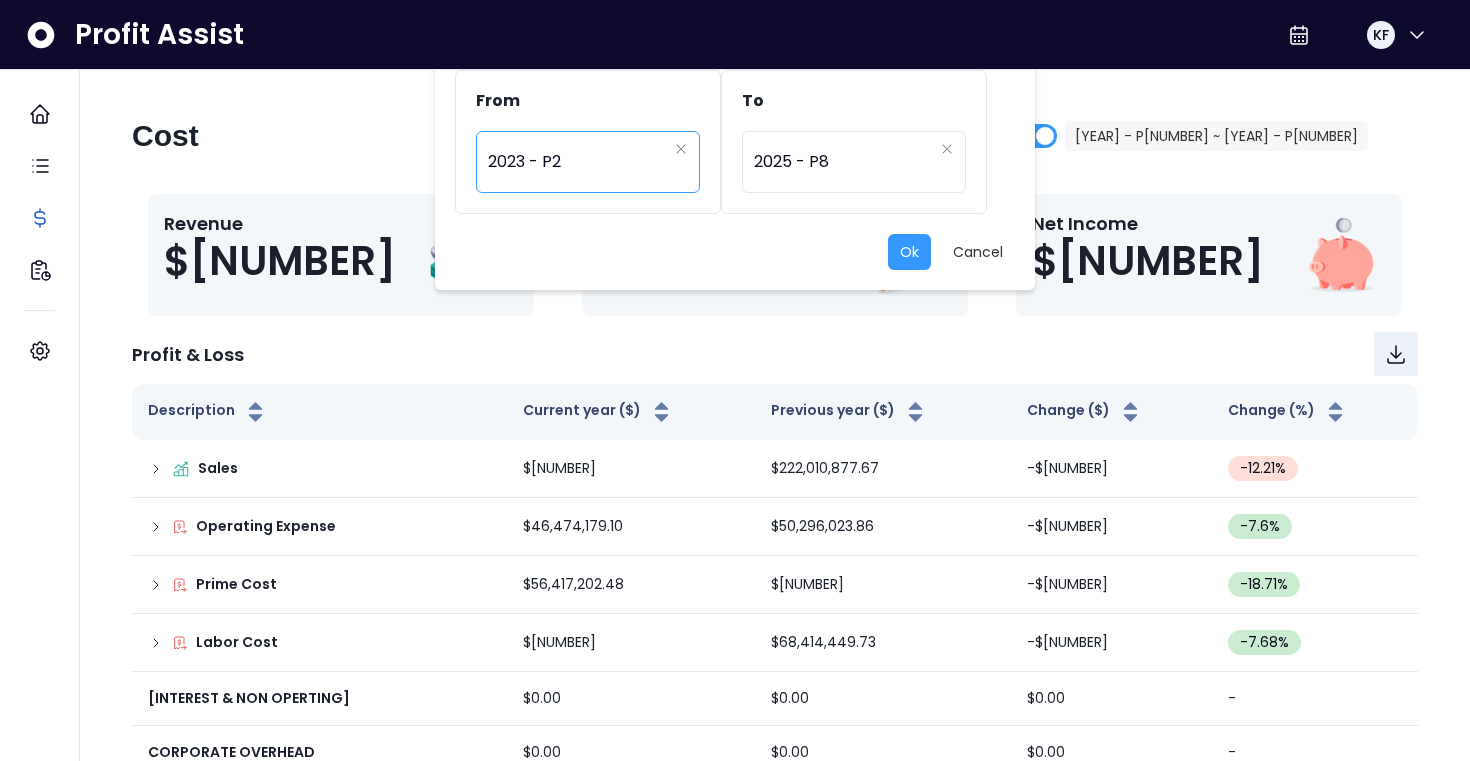click on "2023 - P2" at bounding box center (577, 162) 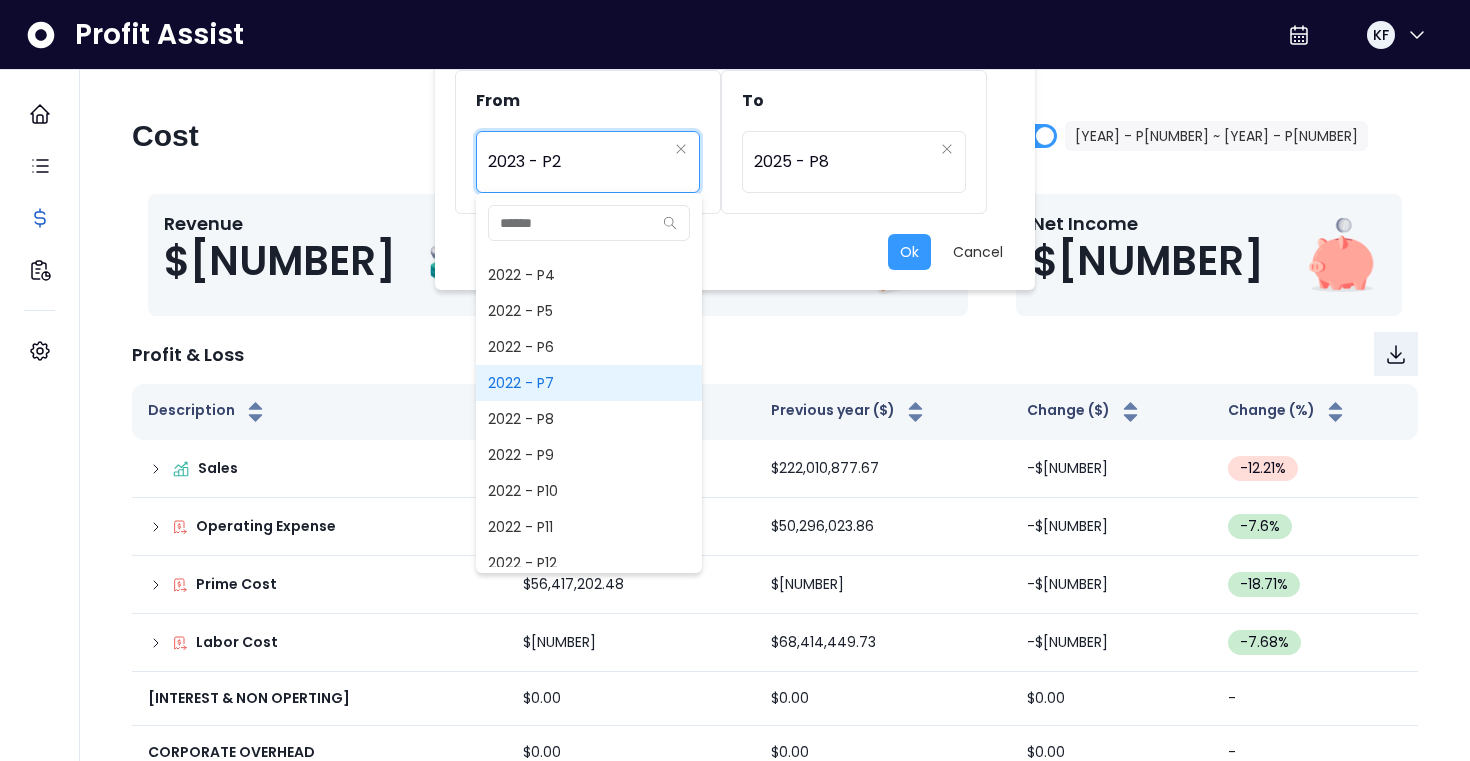 scroll, scrollTop: 96, scrollLeft: 0, axis: vertical 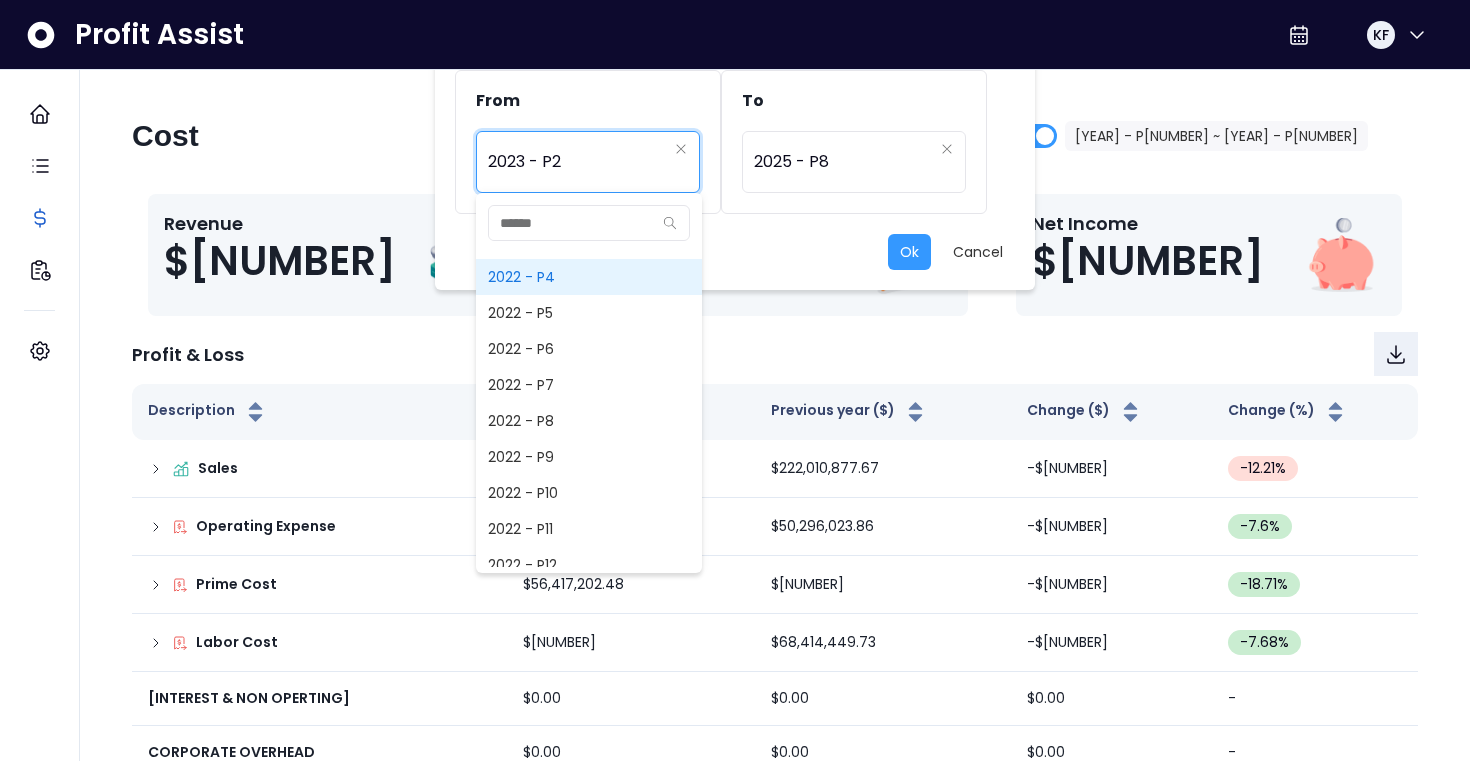 click on "2022 - P4" at bounding box center (589, 277) 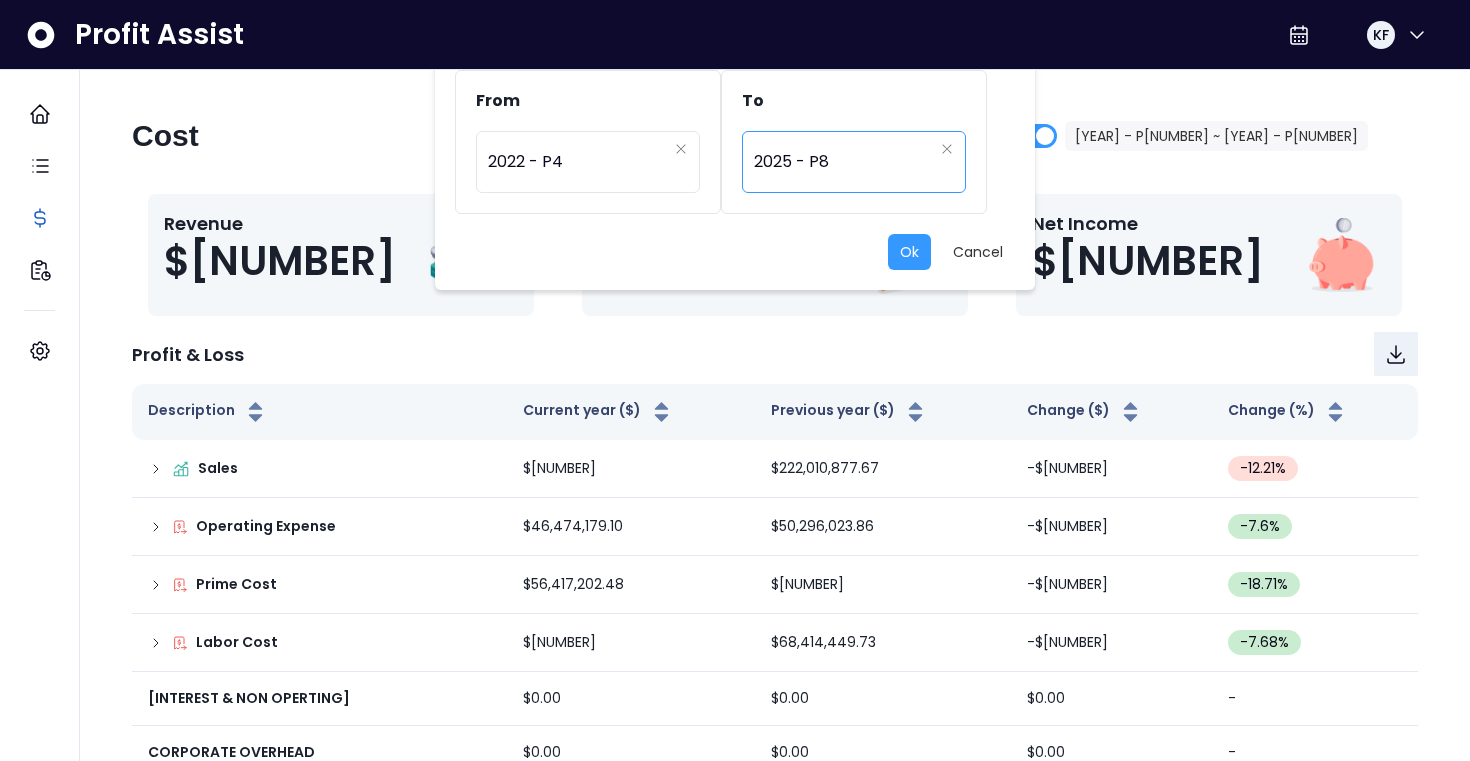 click on "2025 - P8" at bounding box center [843, 162] 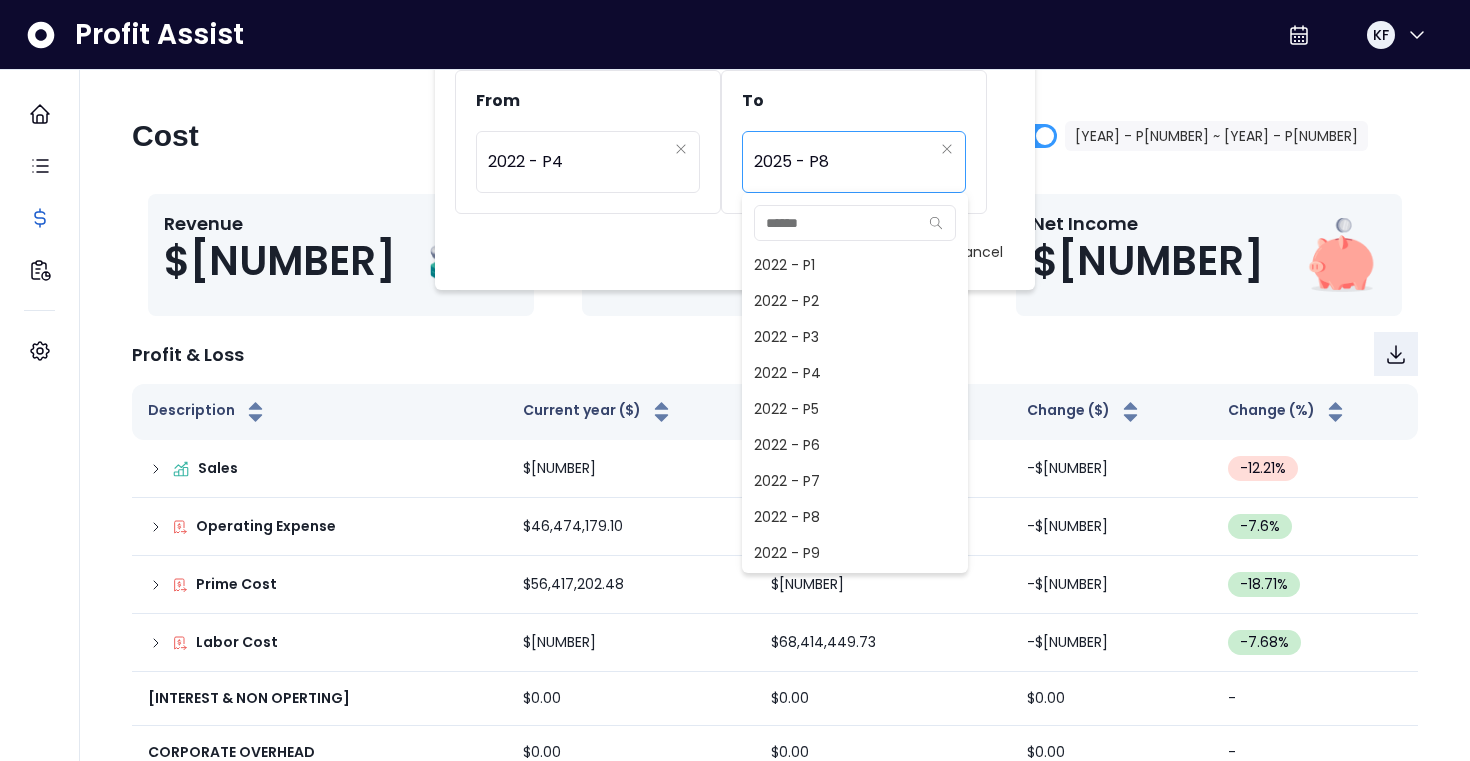 scroll, scrollTop: 1260, scrollLeft: 0, axis: vertical 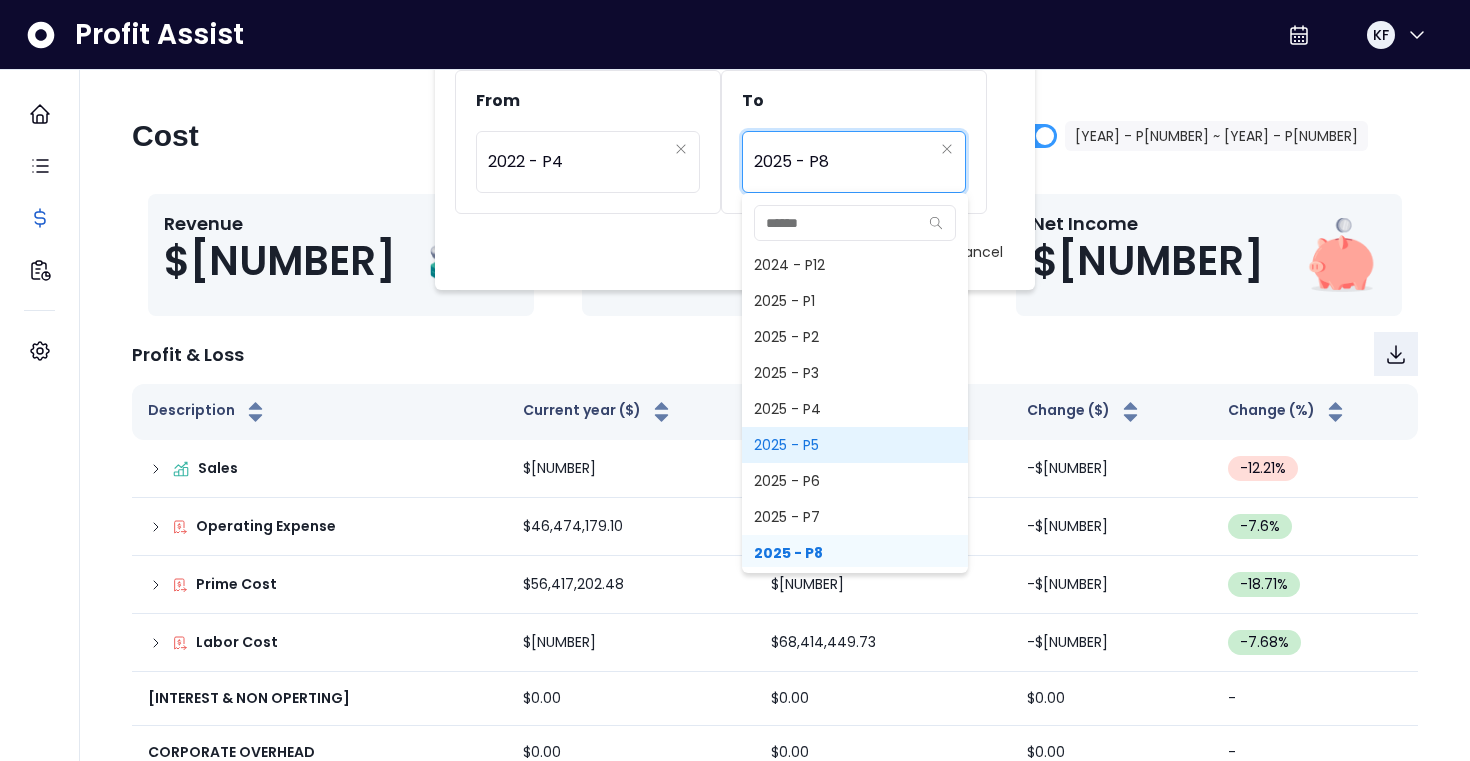 click on "2025 - P5" at bounding box center [855, 445] 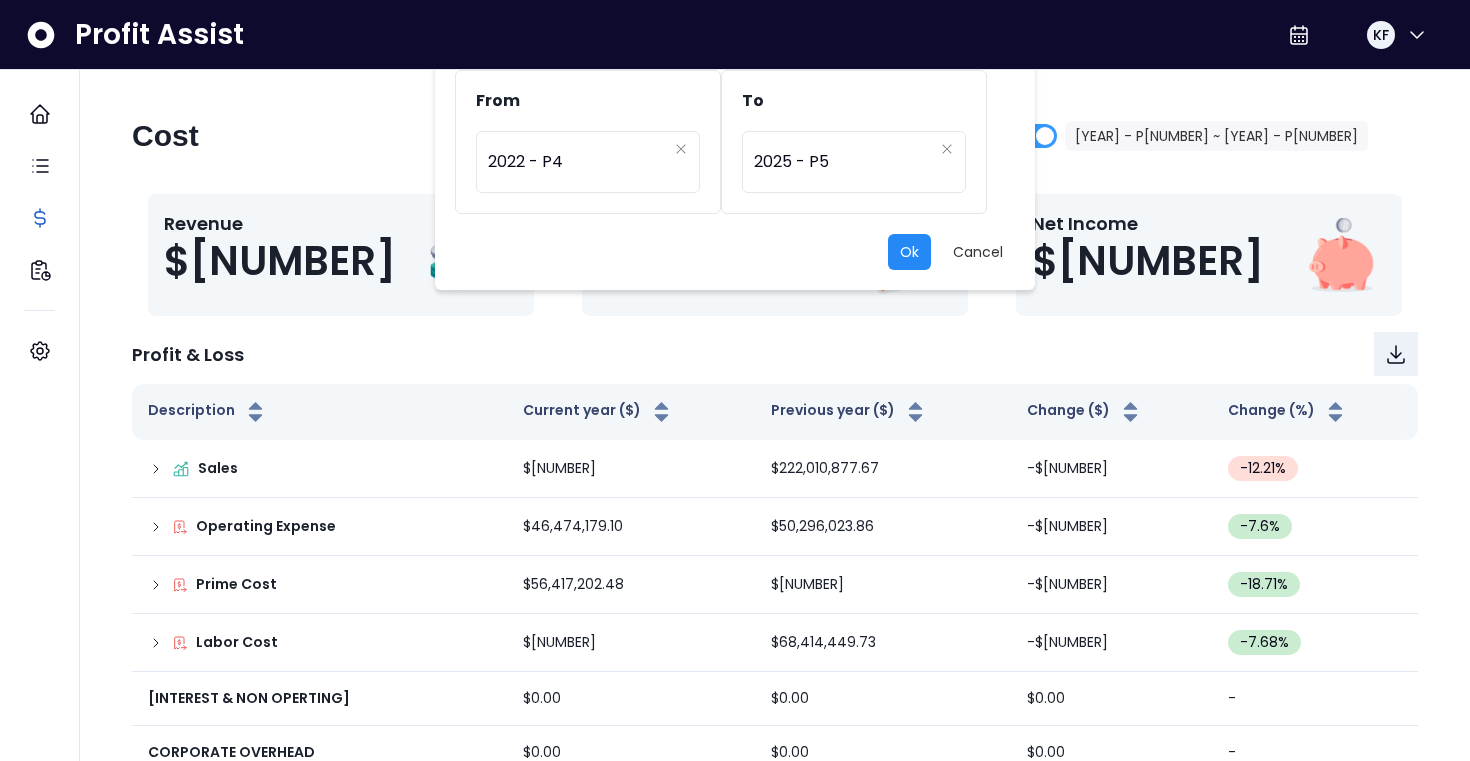 click on "Ok" at bounding box center (909, 252) 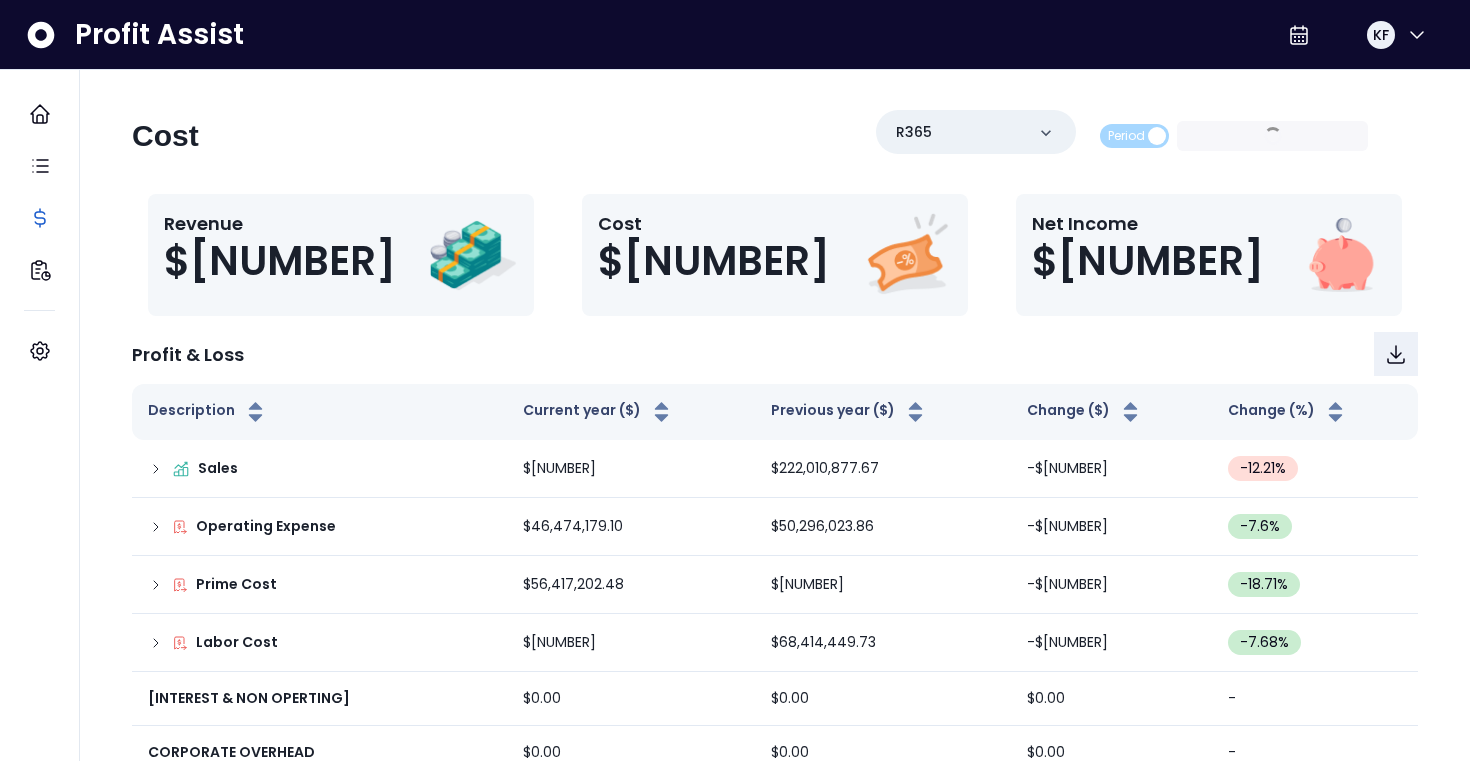 click on "Period [YEAR] - P4 ~ [YEAR] - P5" at bounding box center (1234, 136) 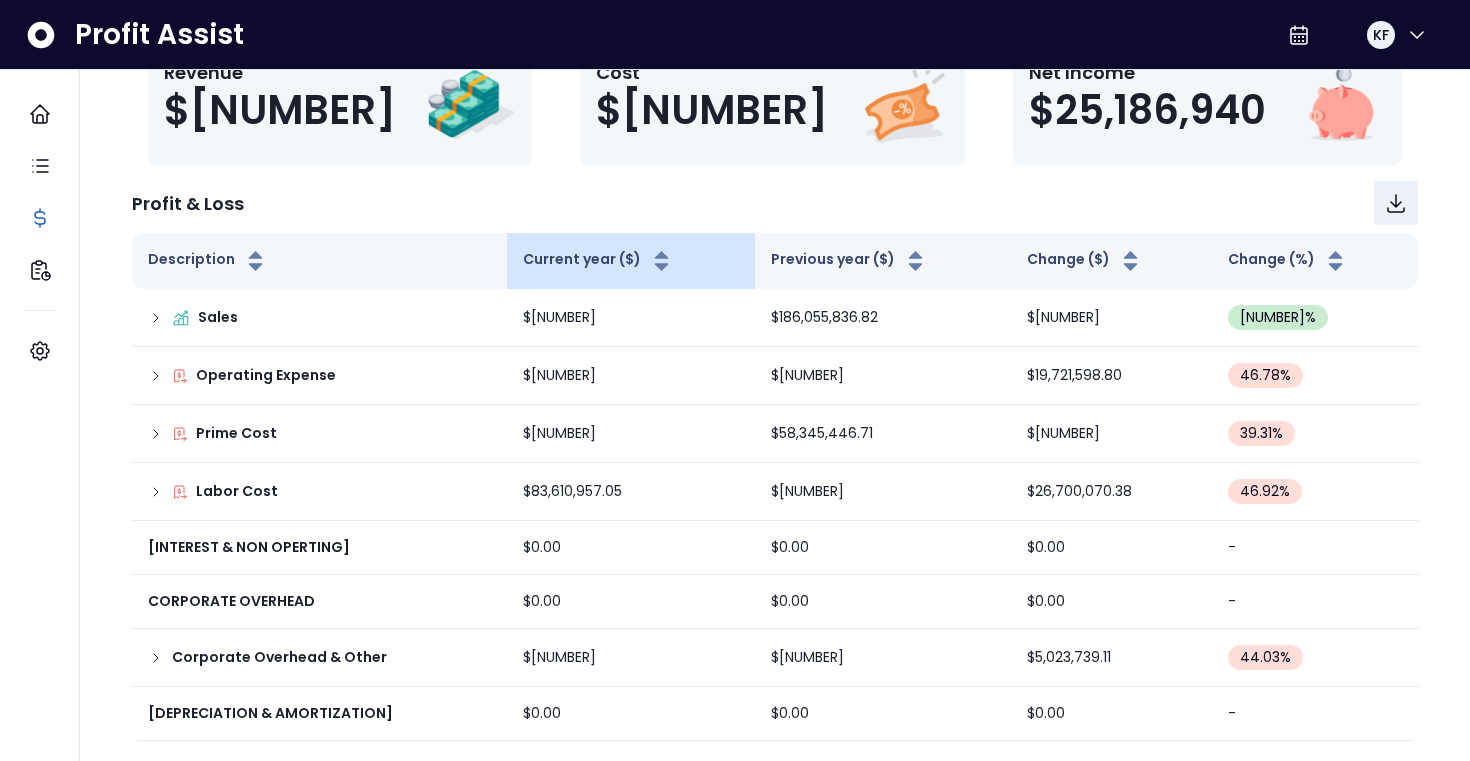 scroll, scrollTop: 255, scrollLeft: 0, axis: vertical 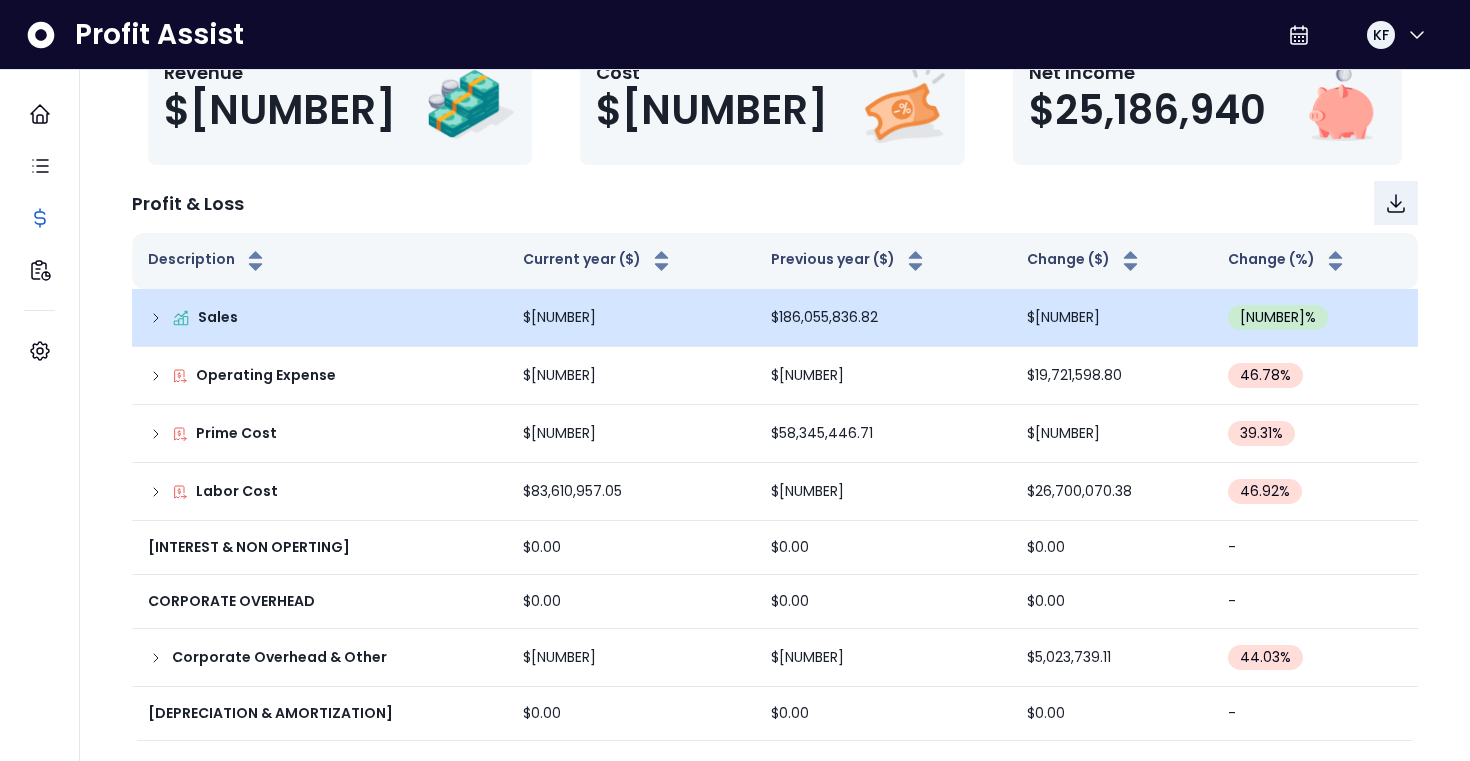 click 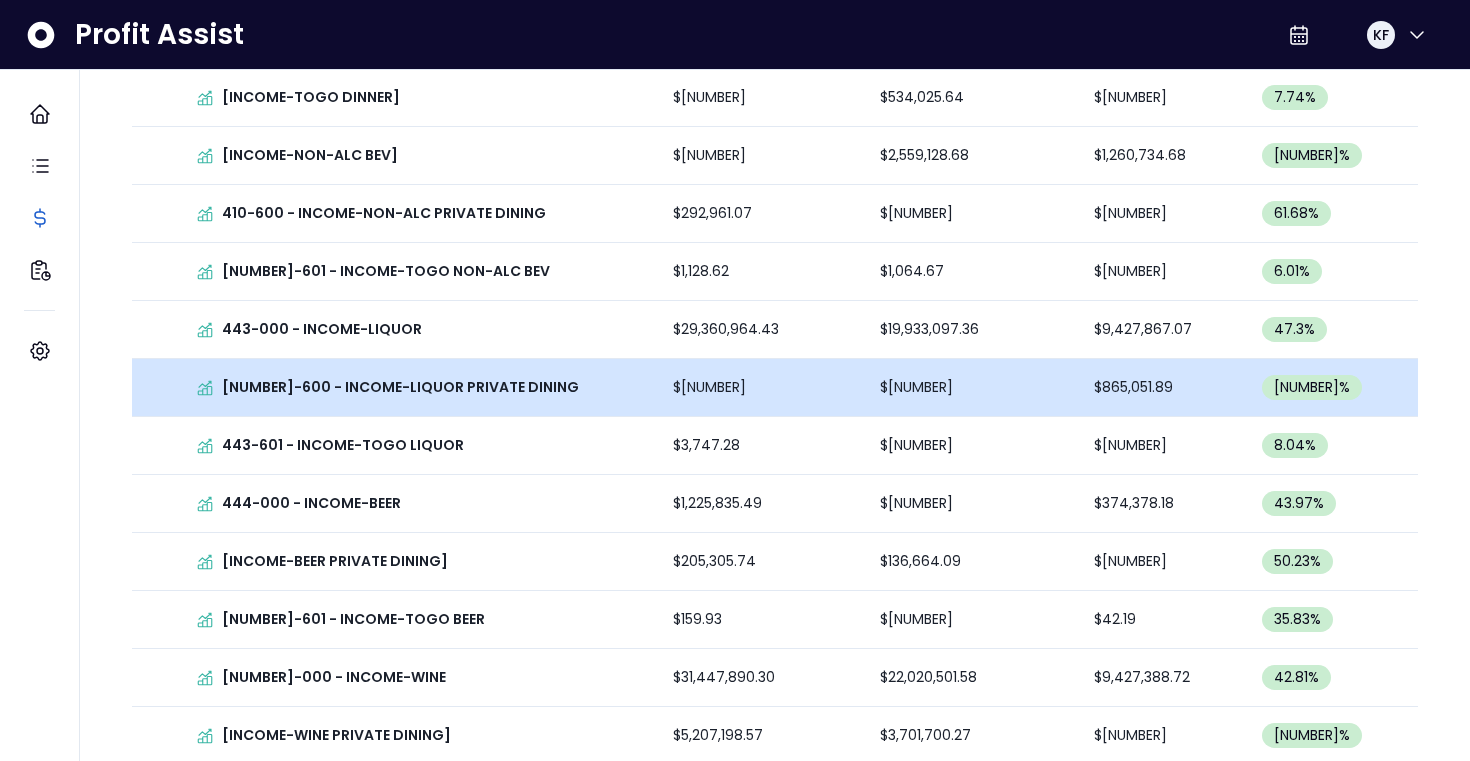 scroll, scrollTop: 724, scrollLeft: 0, axis: vertical 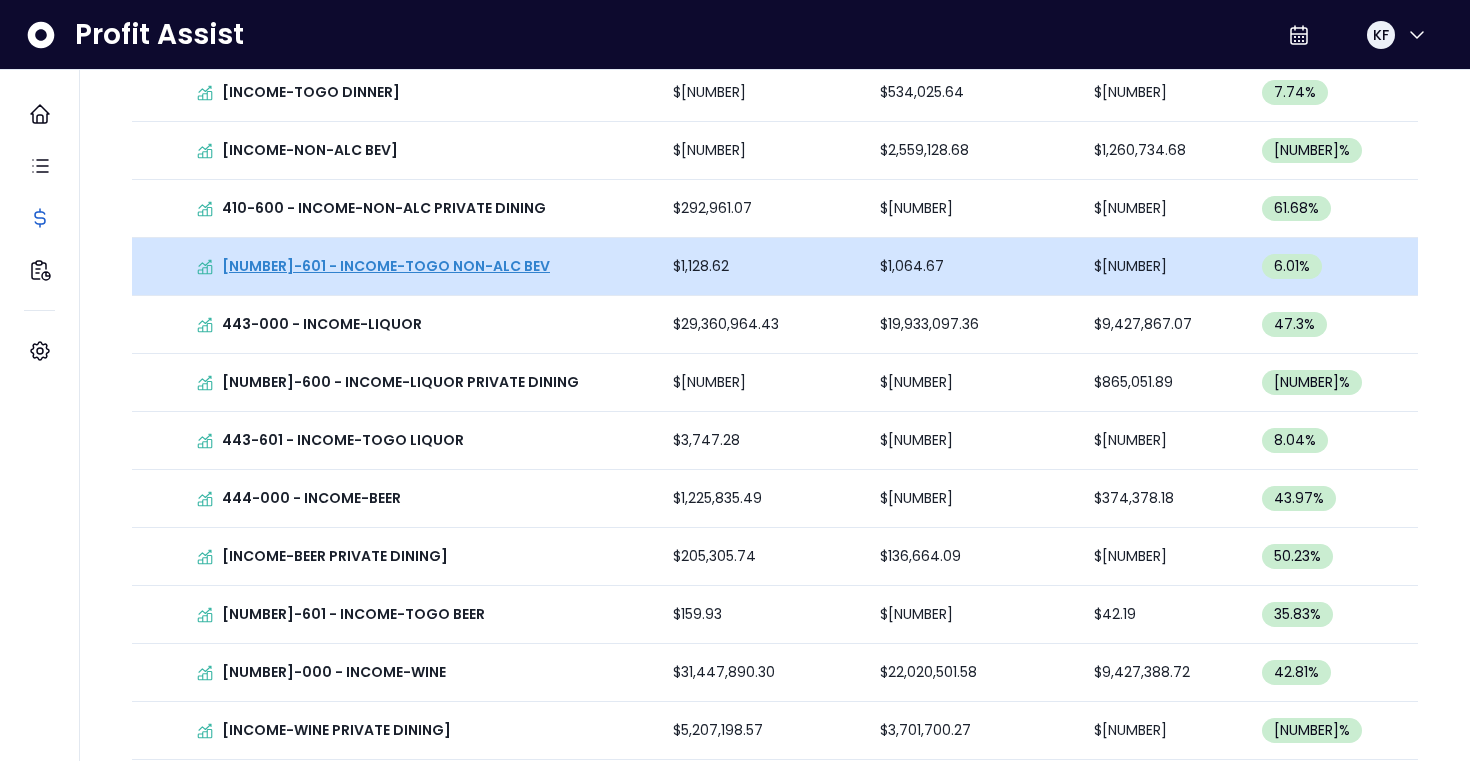 click on "[NUMBER]-601 - INCOME-TOGO NON-ALC BEV" at bounding box center (386, 266) 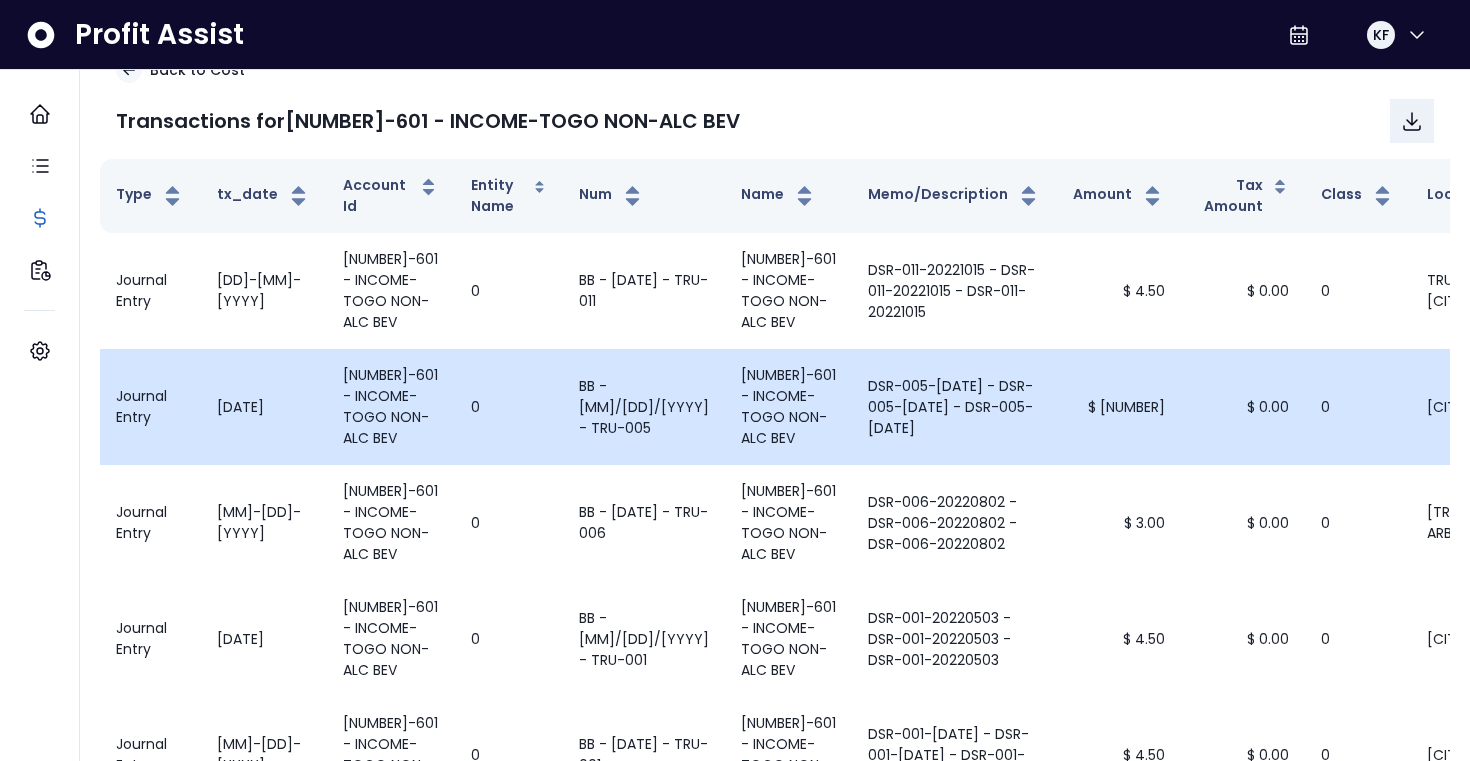 scroll, scrollTop: 14, scrollLeft: 0, axis: vertical 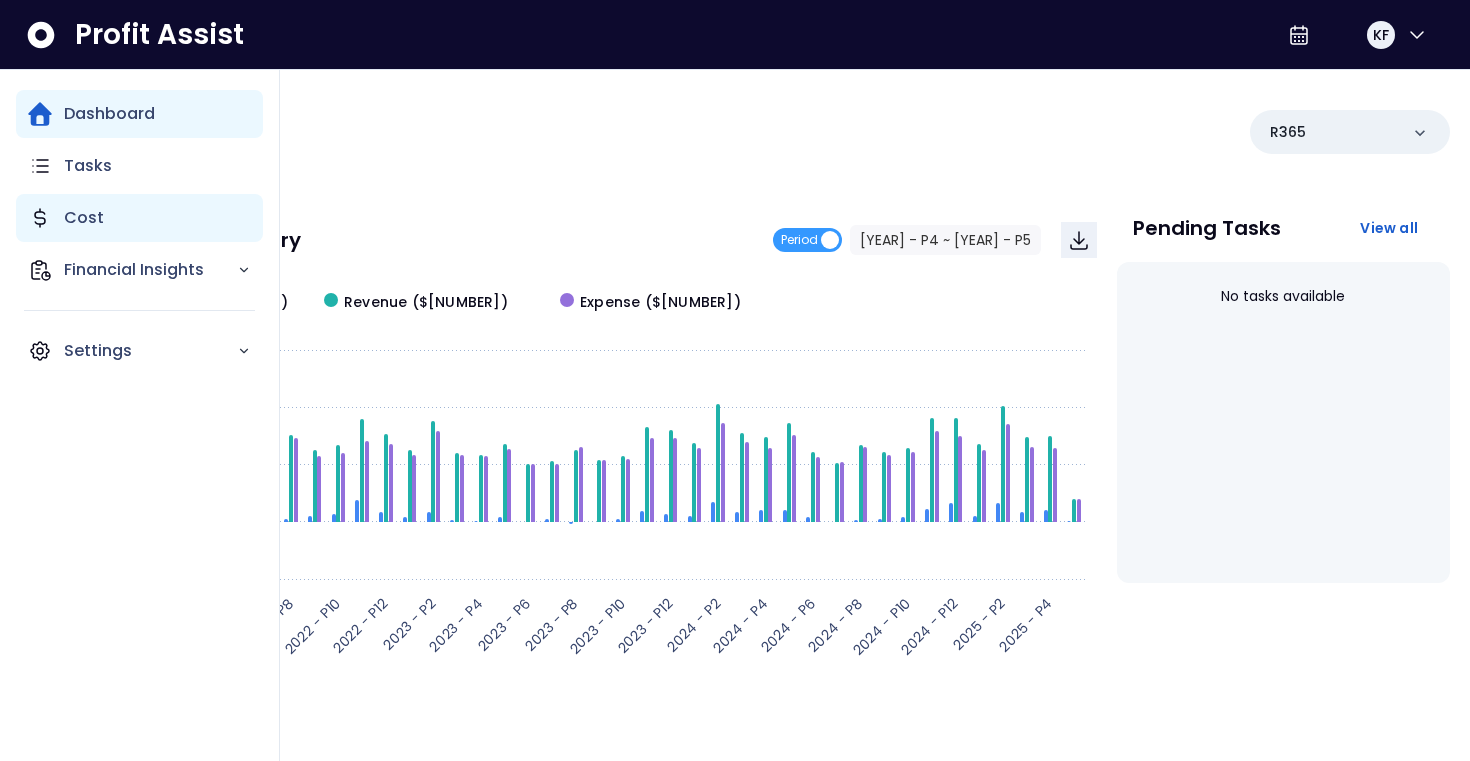 click 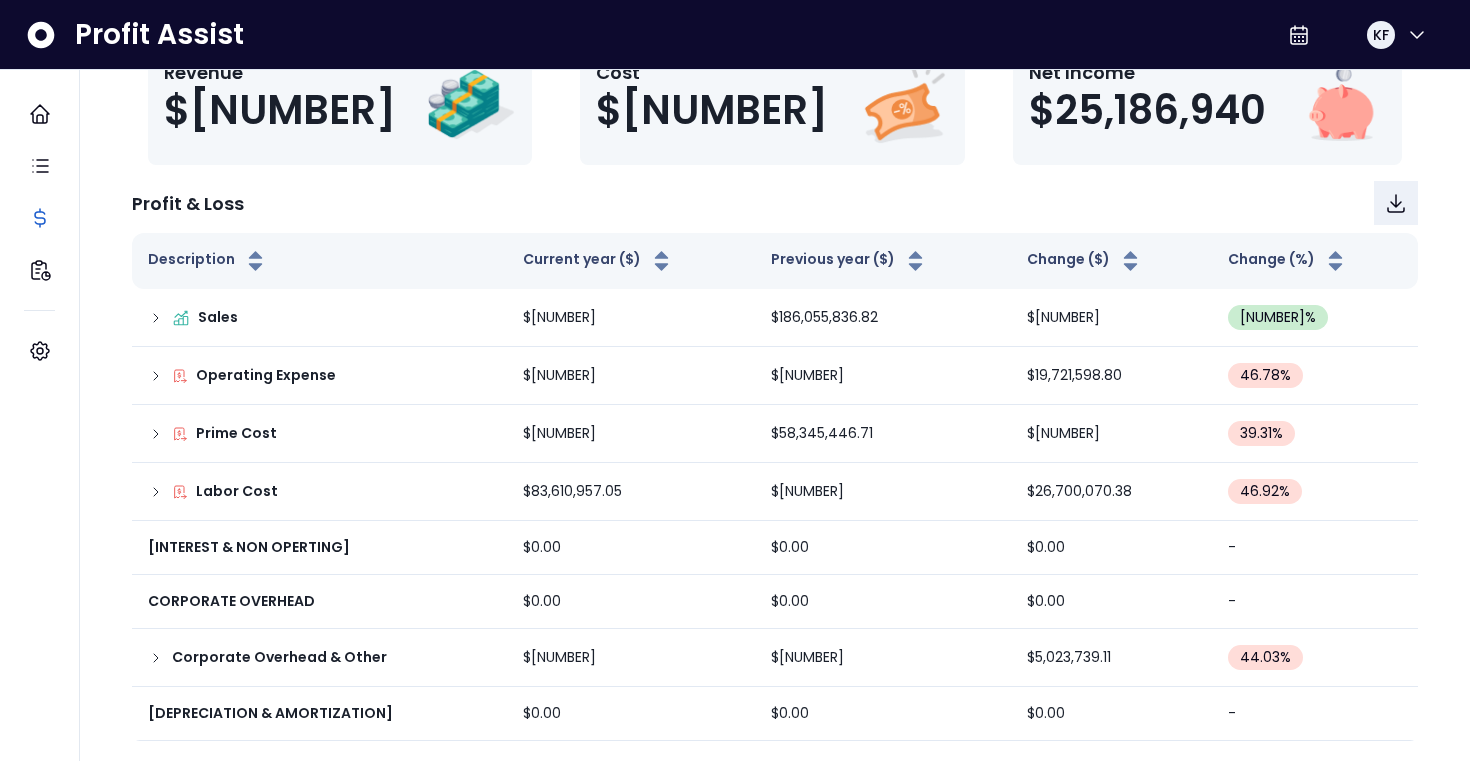 scroll, scrollTop: 321, scrollLeft: 0, axis: vertical 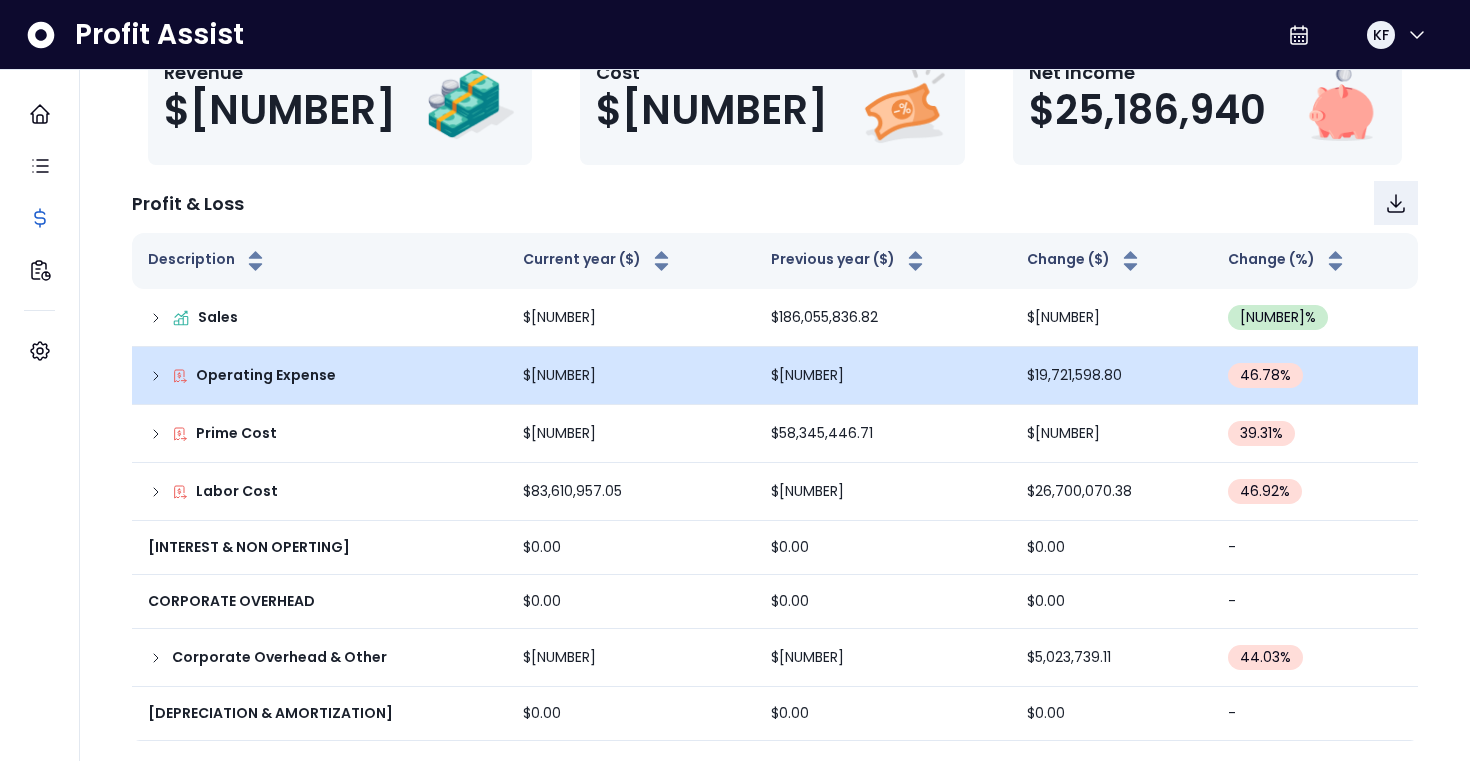 click 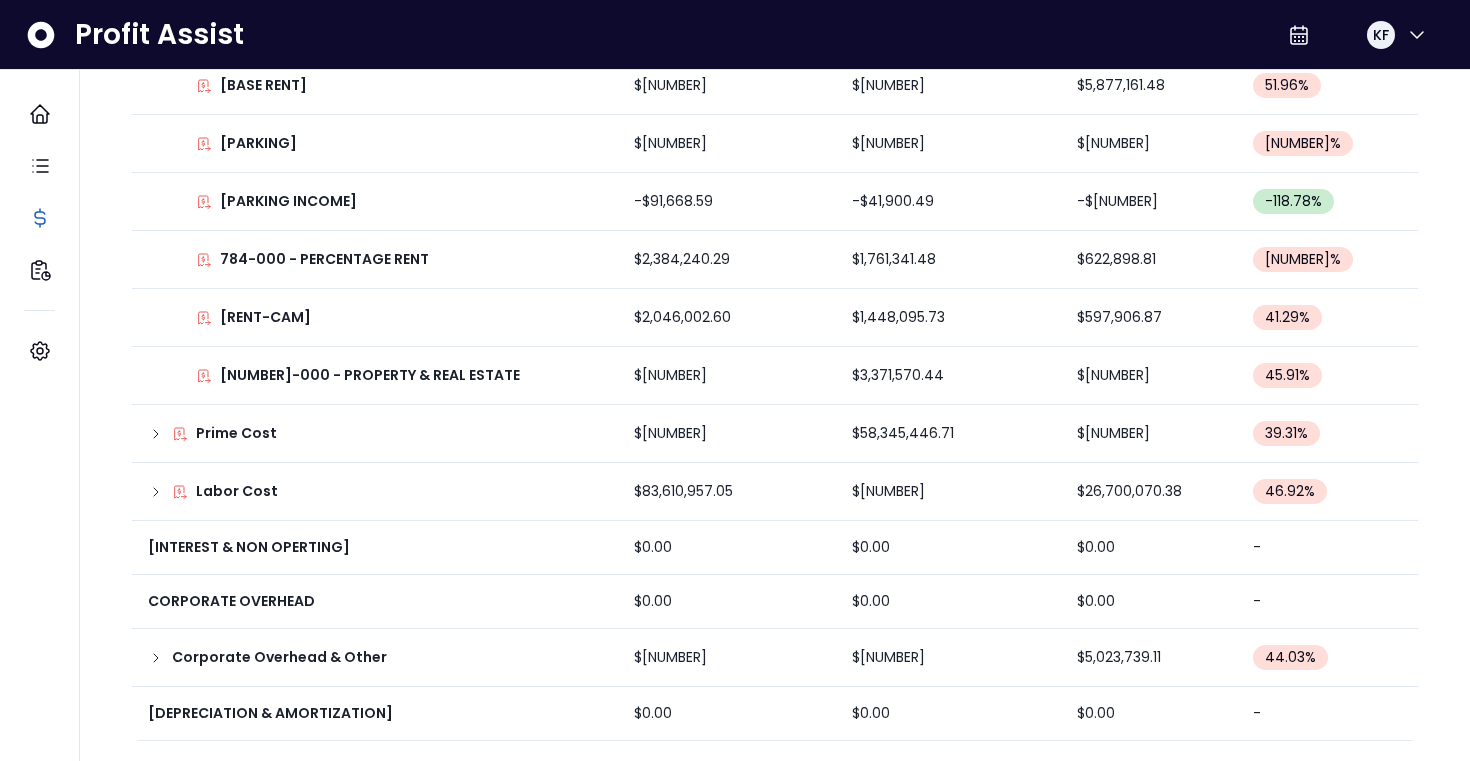 scroll, scrollTop: 2467, scrollLeft: 0, axis: vertical 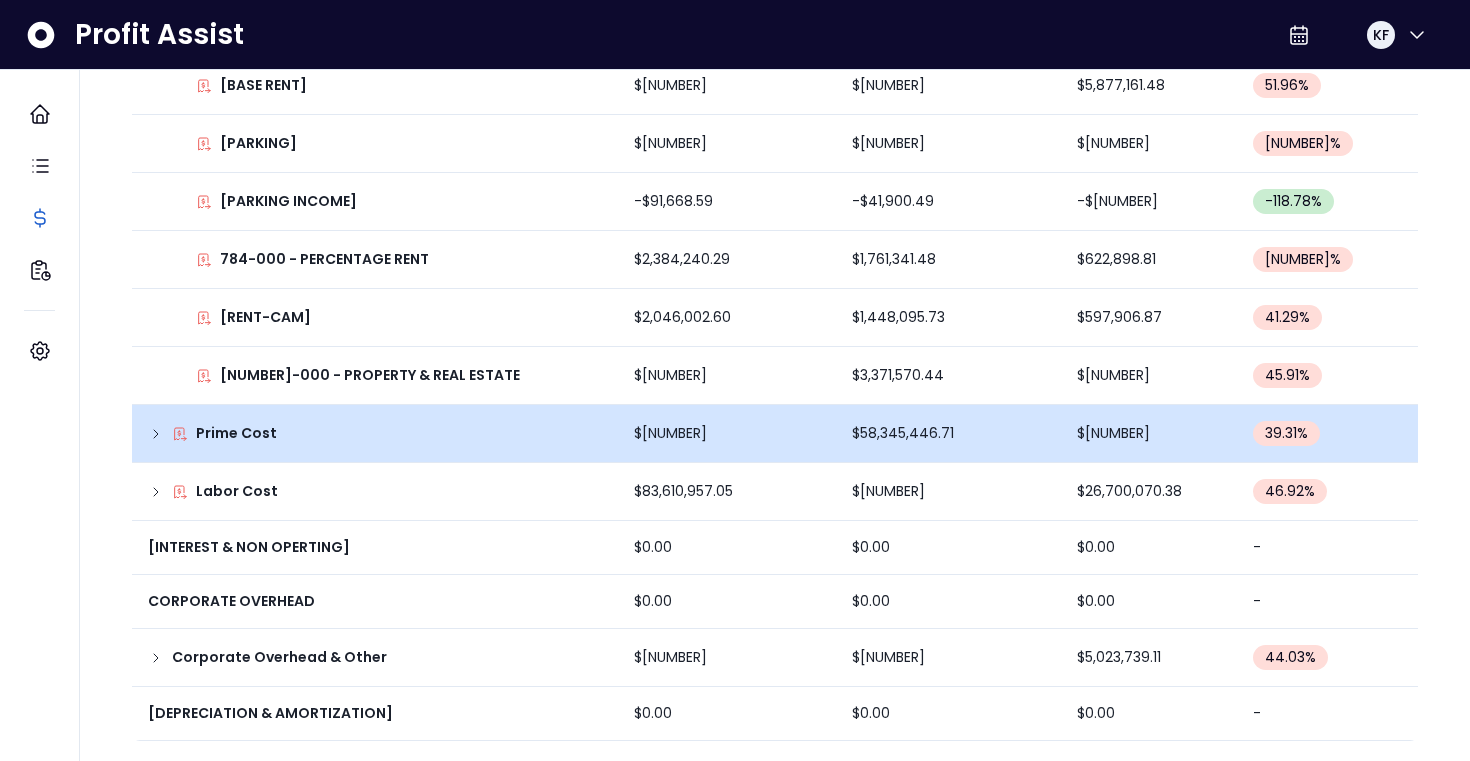click on "Prime Cost" at bounding box center [236, 433] 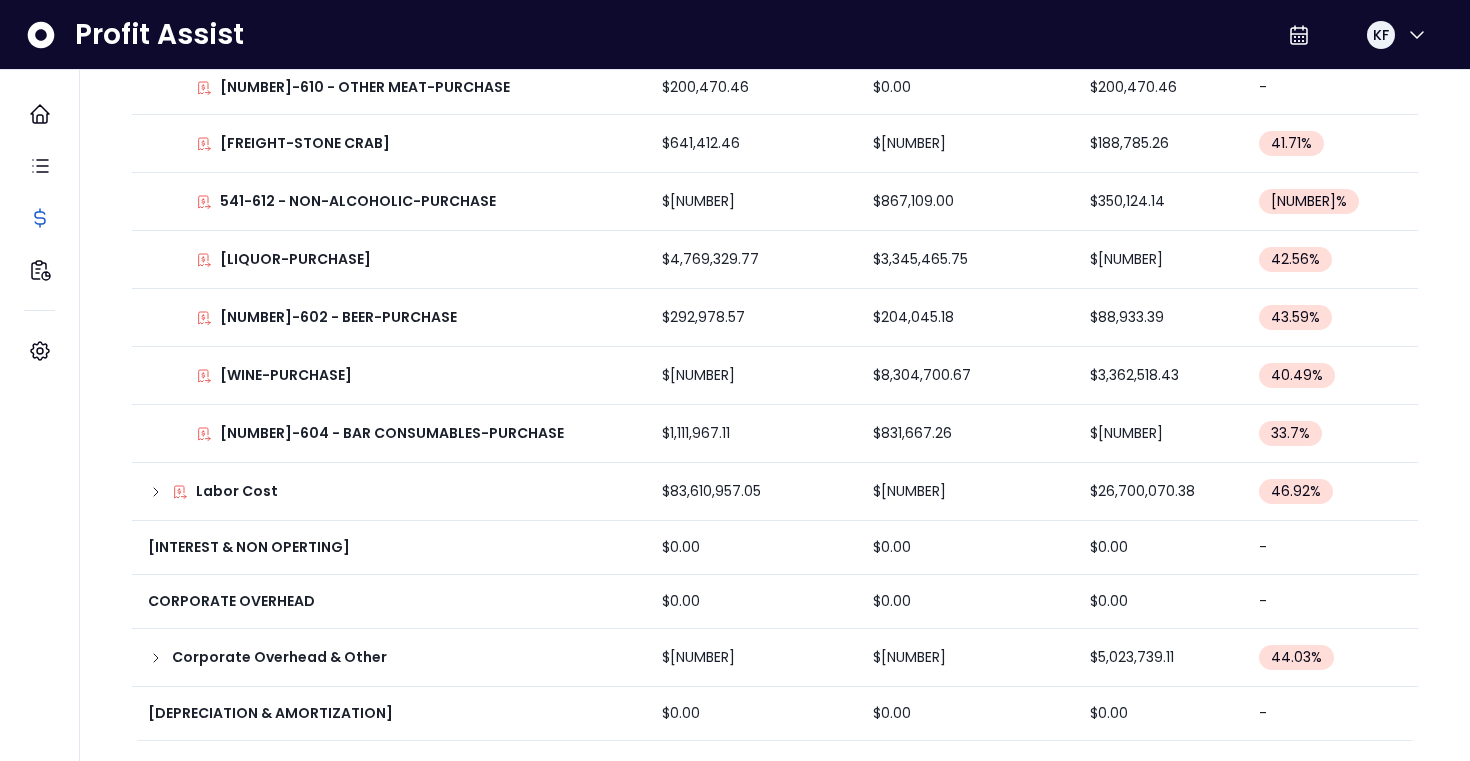 scroll, scrollTop: 3325, scrollLeft: 0, axis: vertical 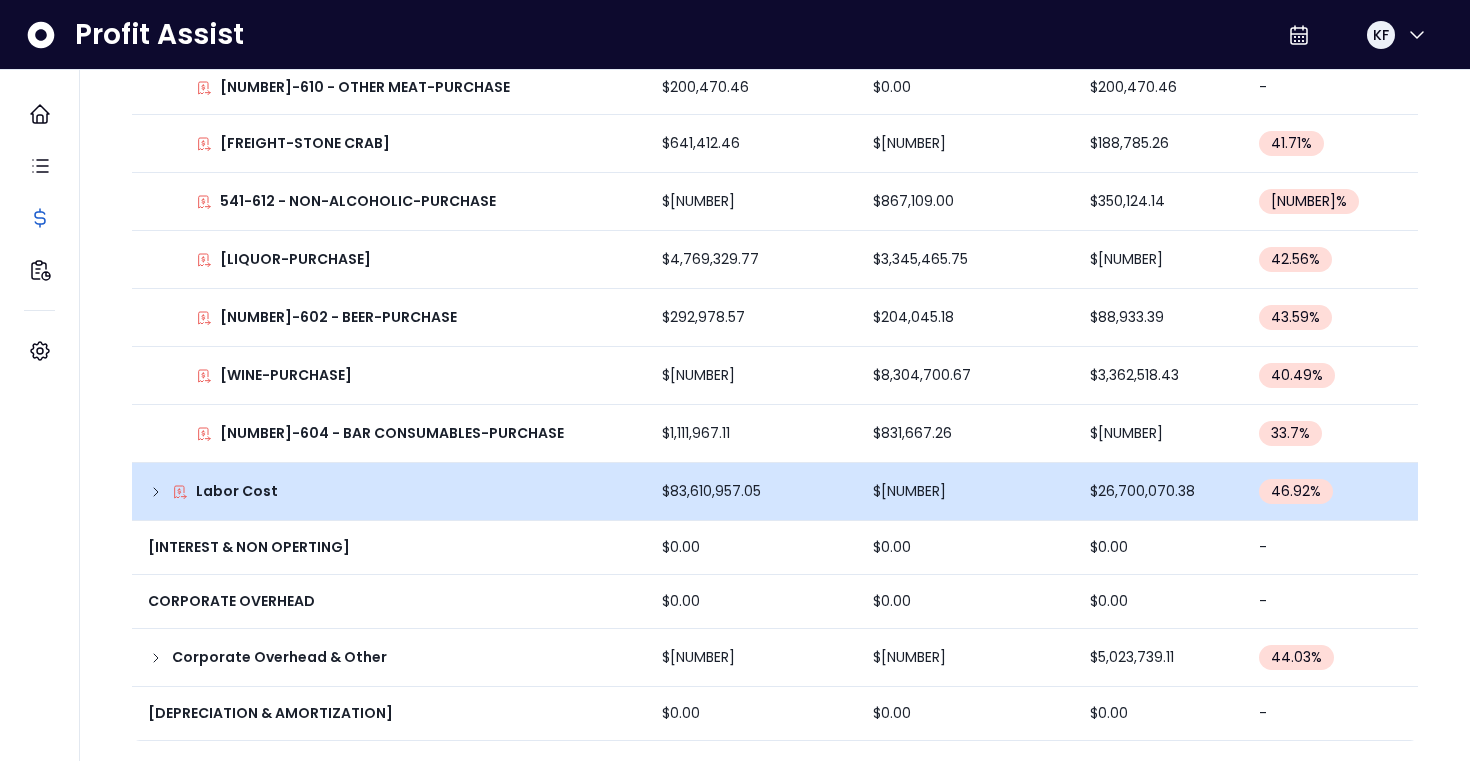 click 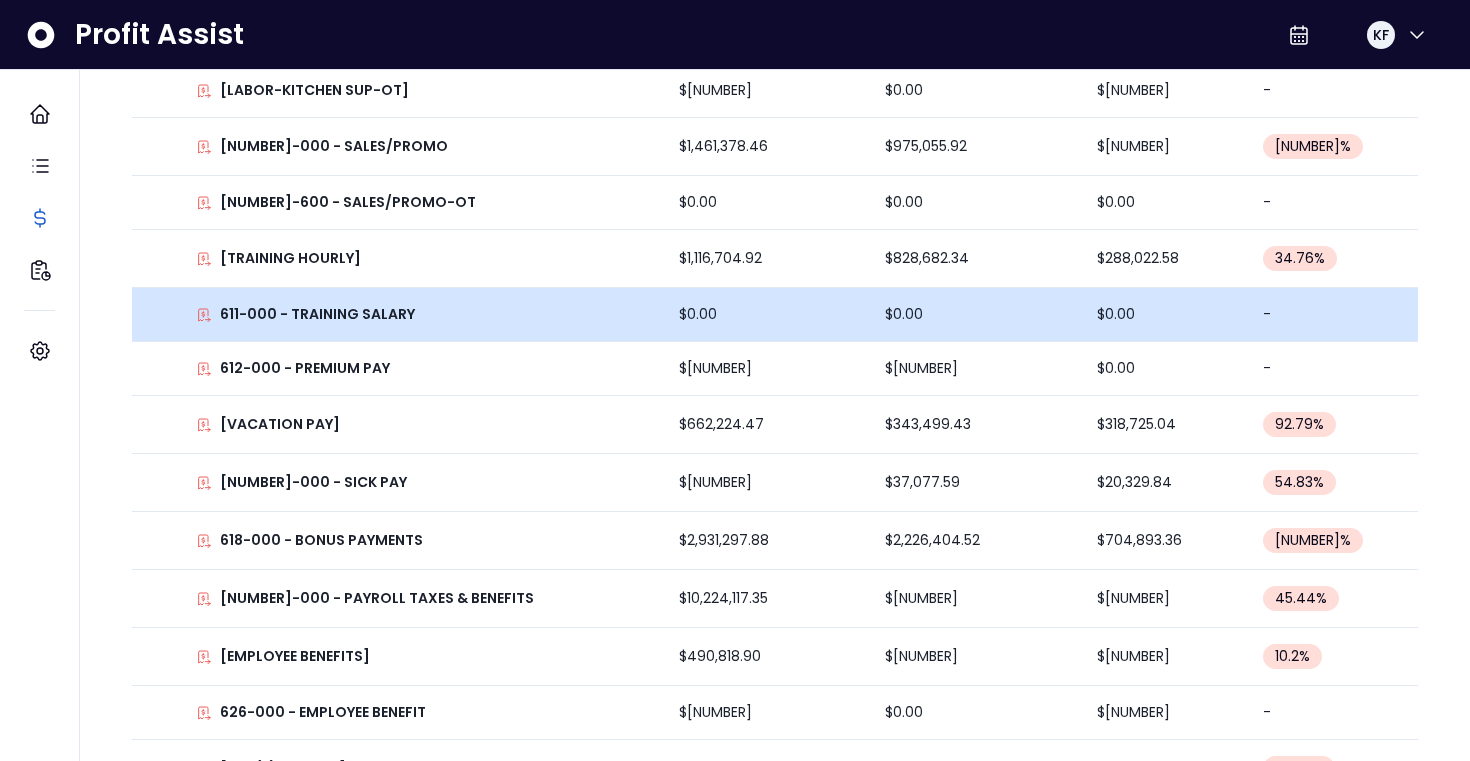 scroll, scrollTop: 4488, scrollLeft: 0, axis: vertical 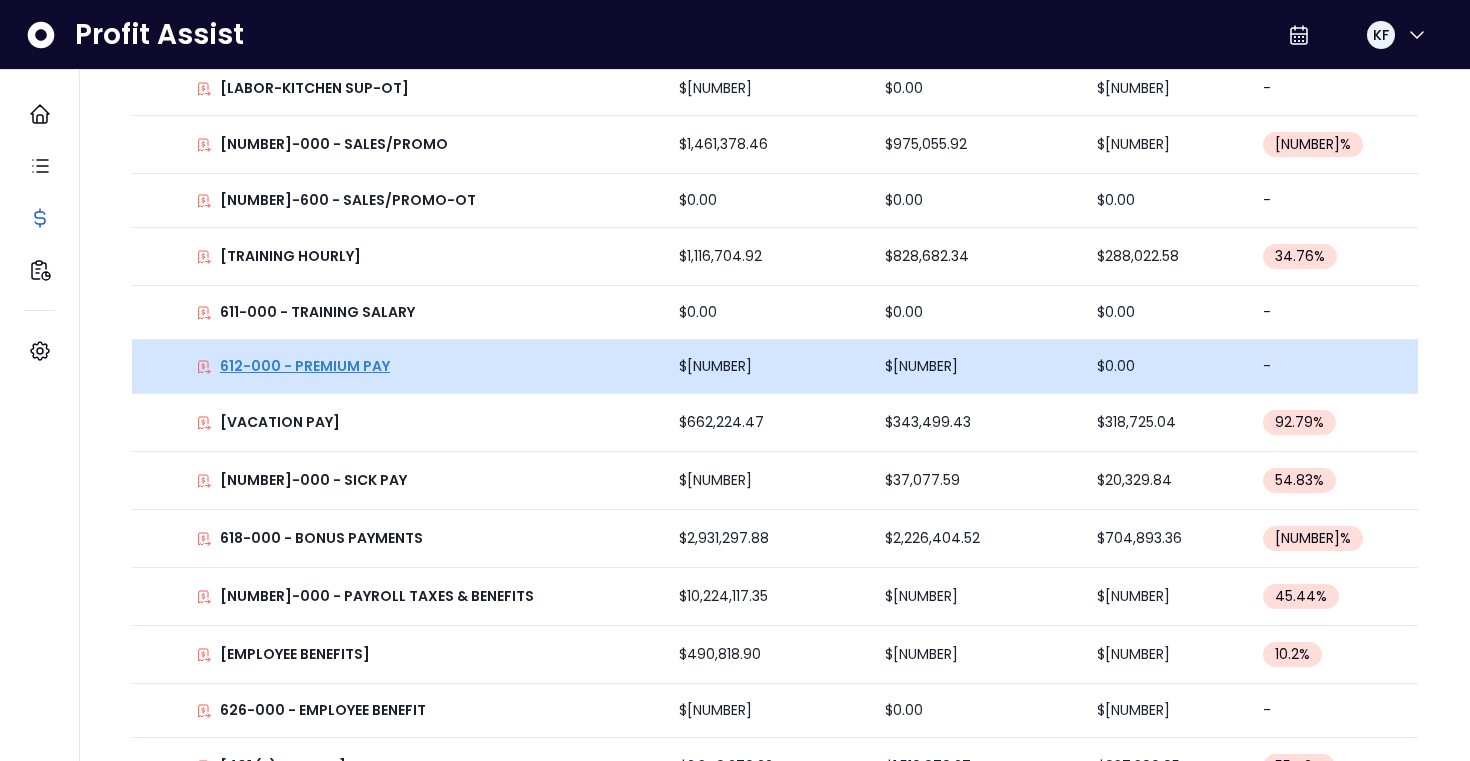 click on "612-000 - PREMIUM PAY" at bounding box center (305, 366) 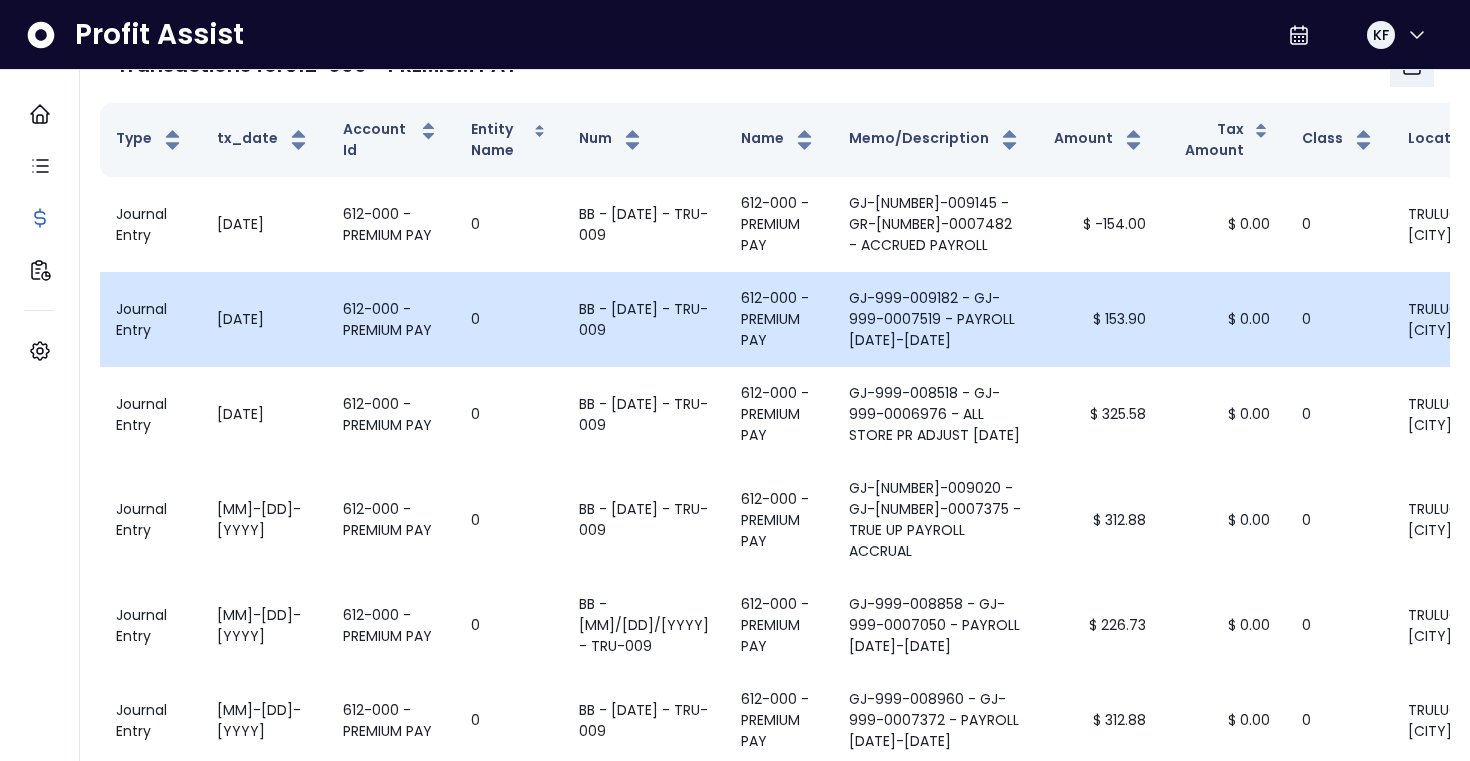 scroll, scrollTop: 0, scrollLeft: 0, axis: both 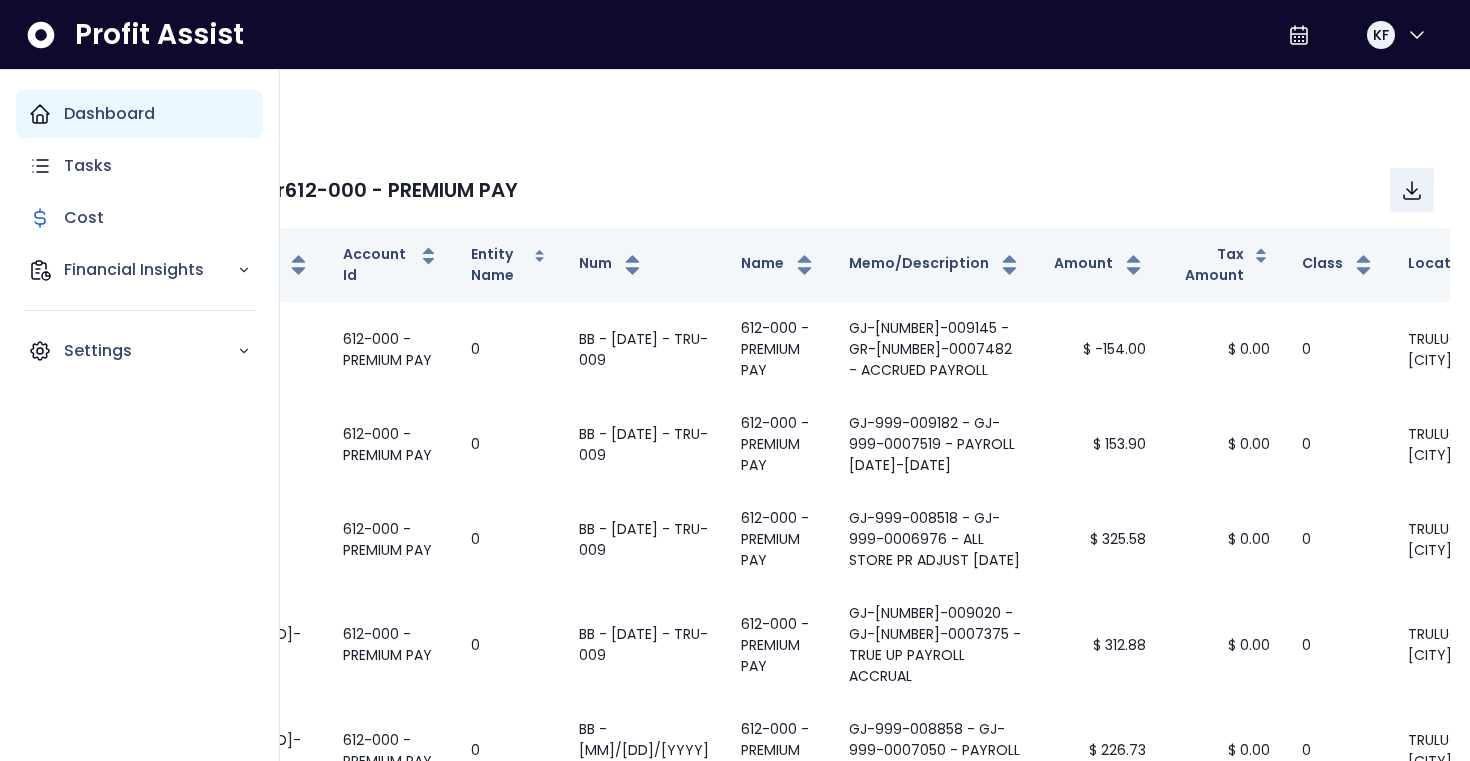 click on "Dashboard" at bounding box center (139, 114) 